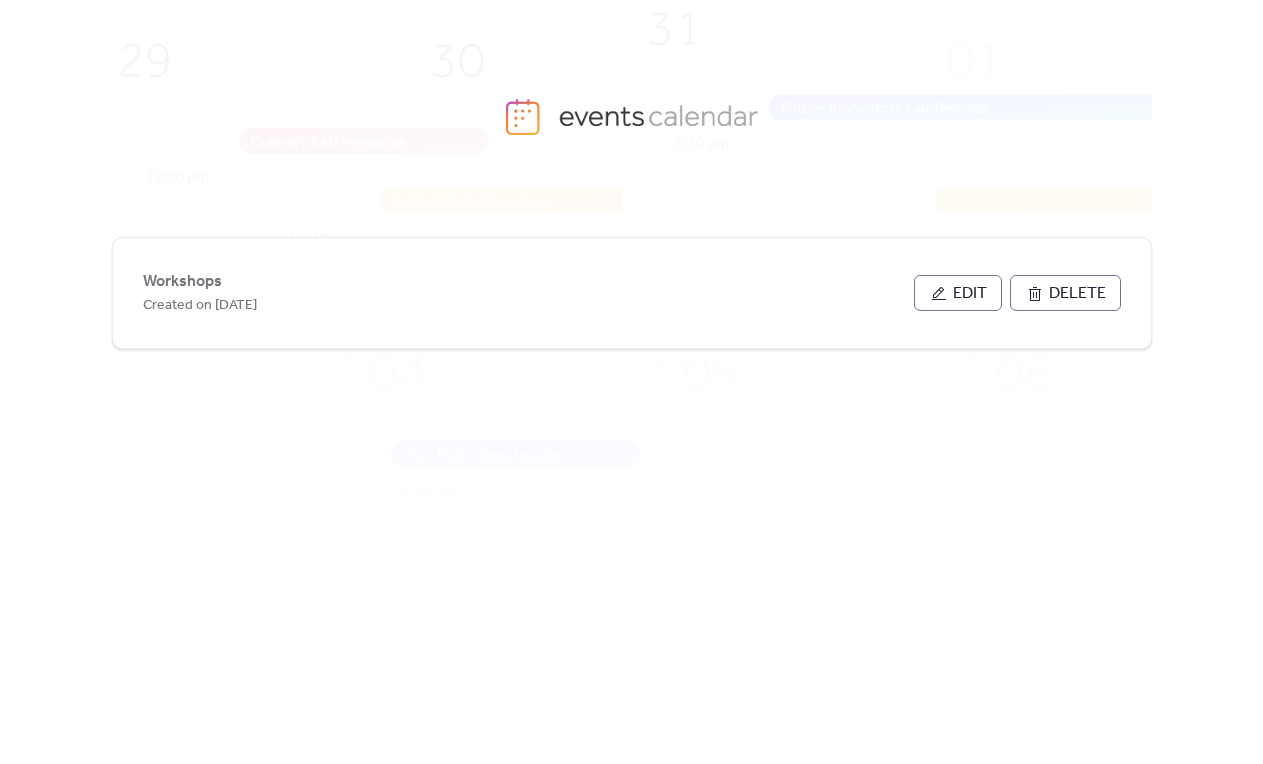 scroll, scrollTop: 0, scrollLeft: 0, axis: both 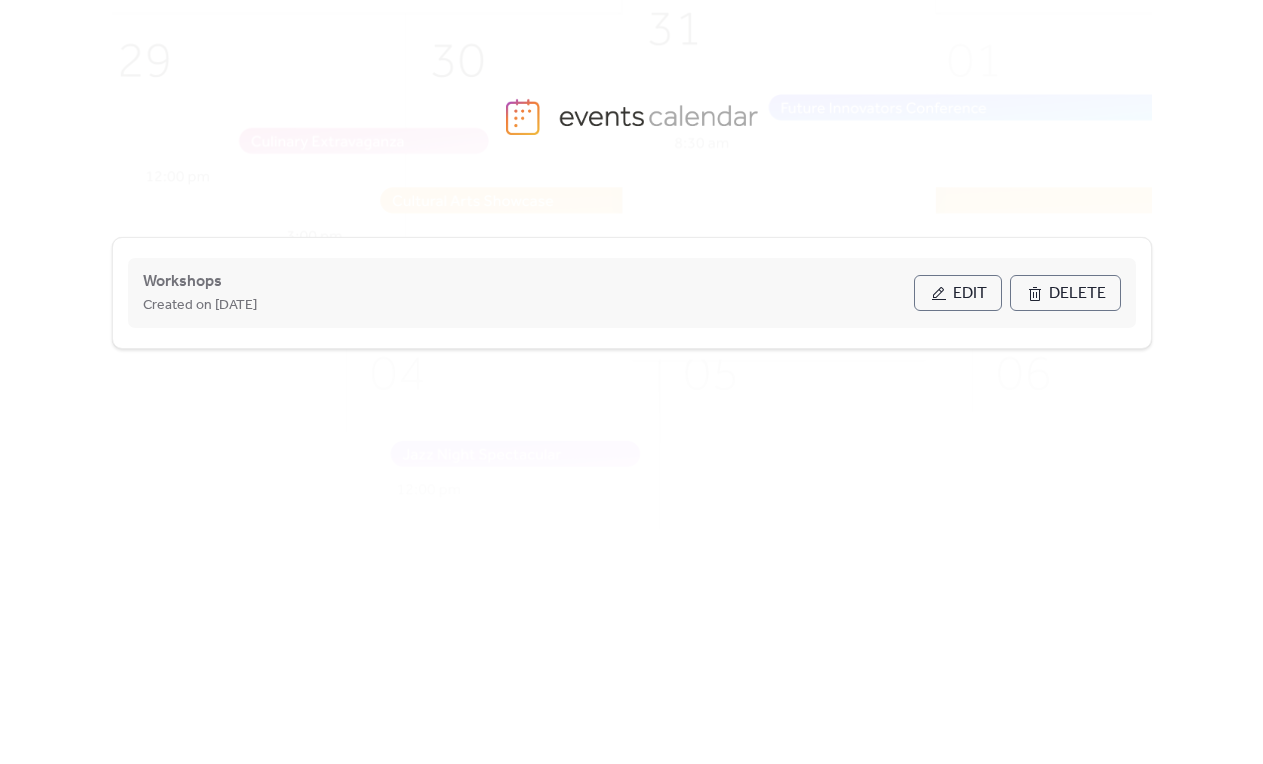 click on "Edit" at bounding box center (970, 294) 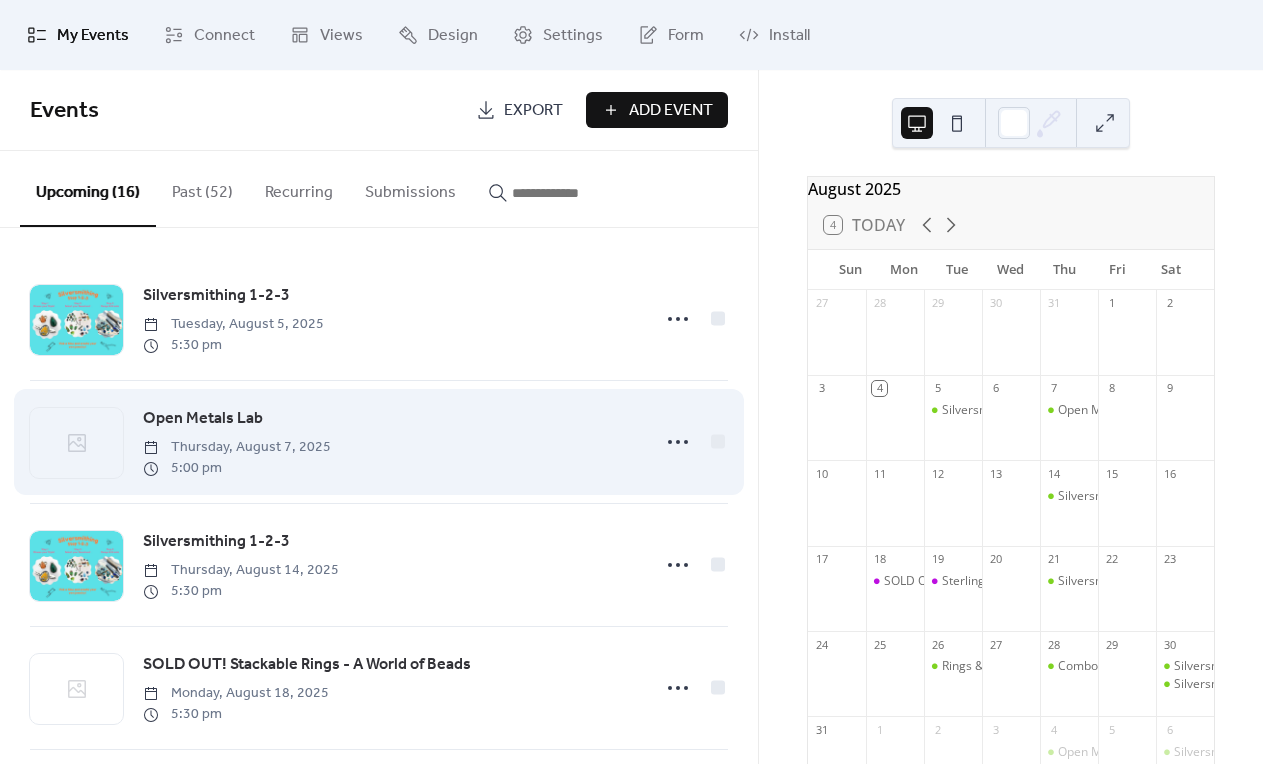 click 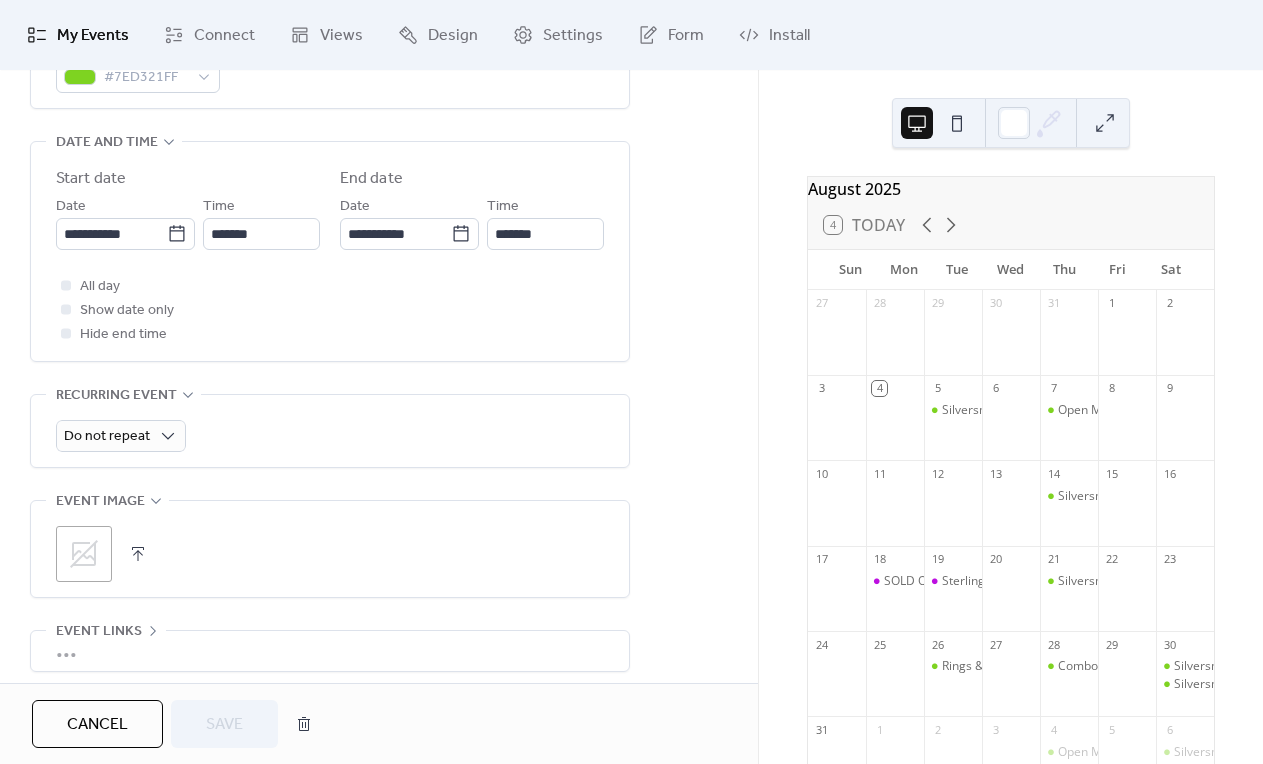 scroll, scrollTop: 686, scrollLeft: 0, axis: vertical 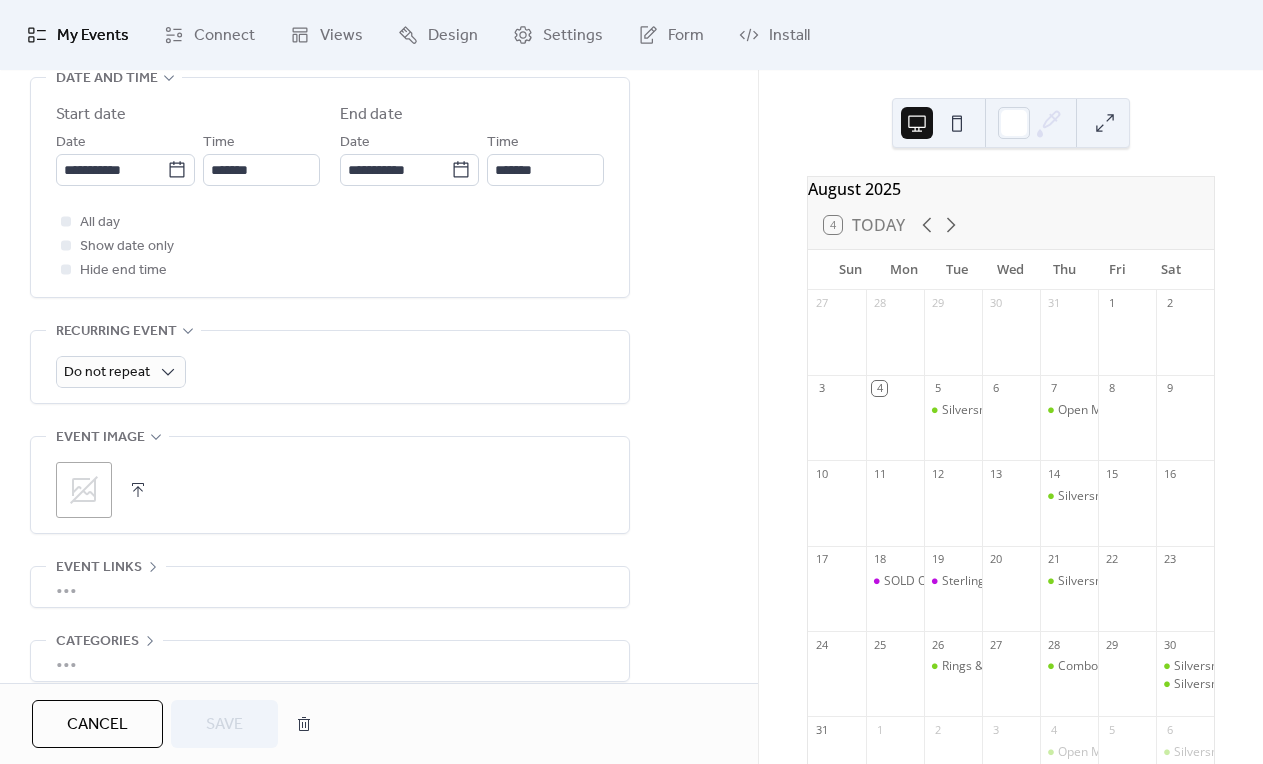 click 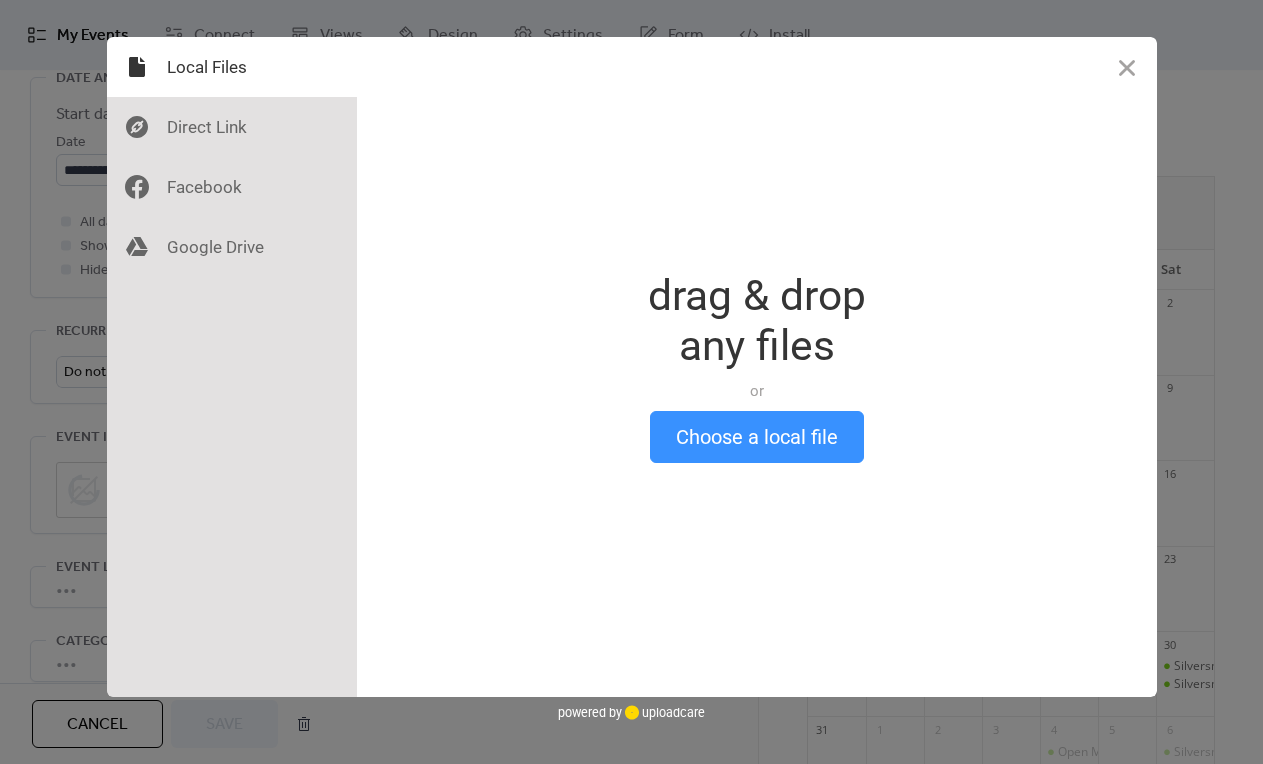 click on "Choose a local file" at bounding box center (757, 437) 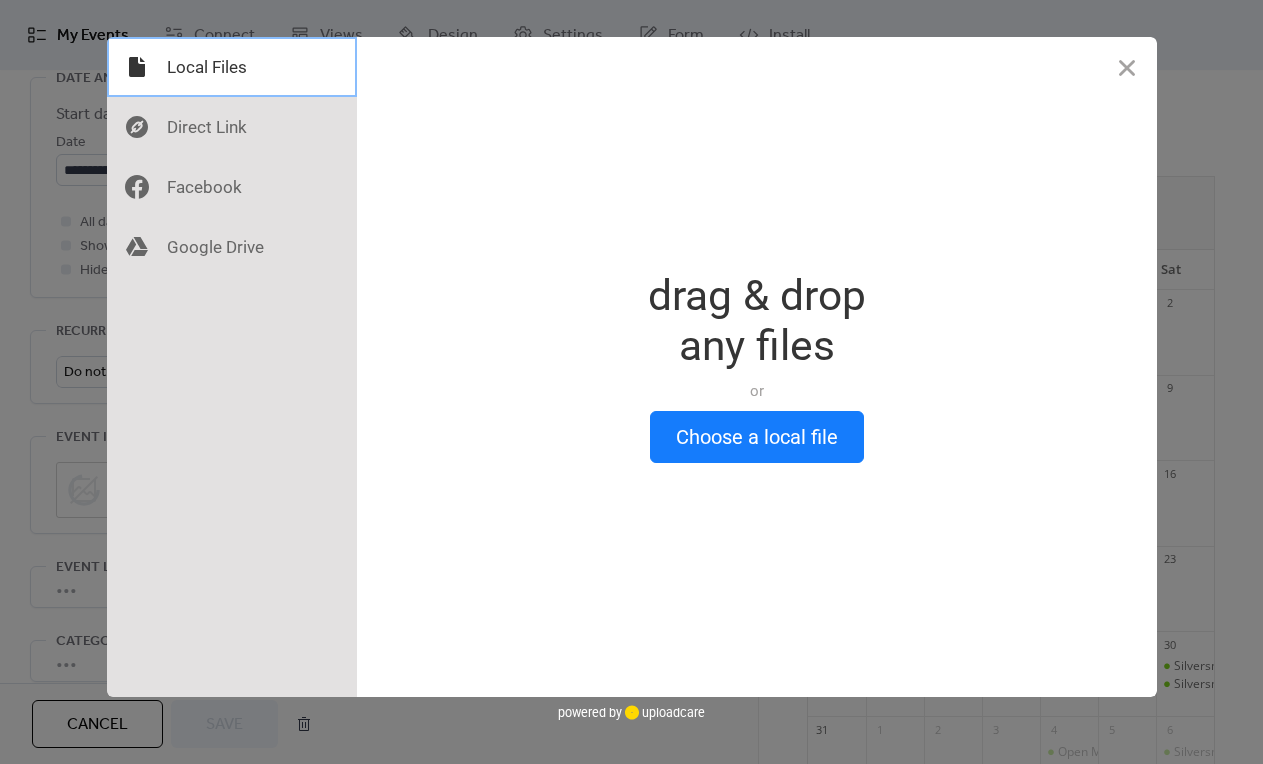 click at bounding box center [232, 67] 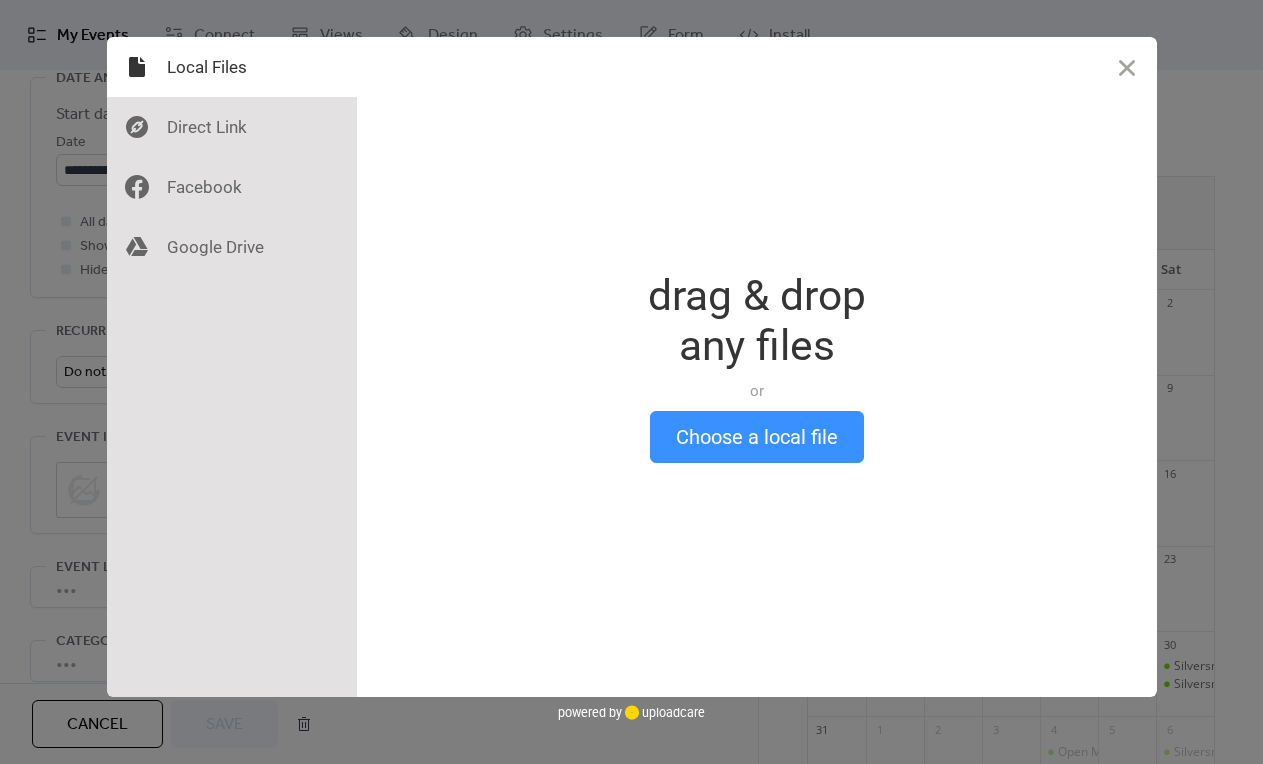 click on "Choose a local file" at bounding box center [757, 437] 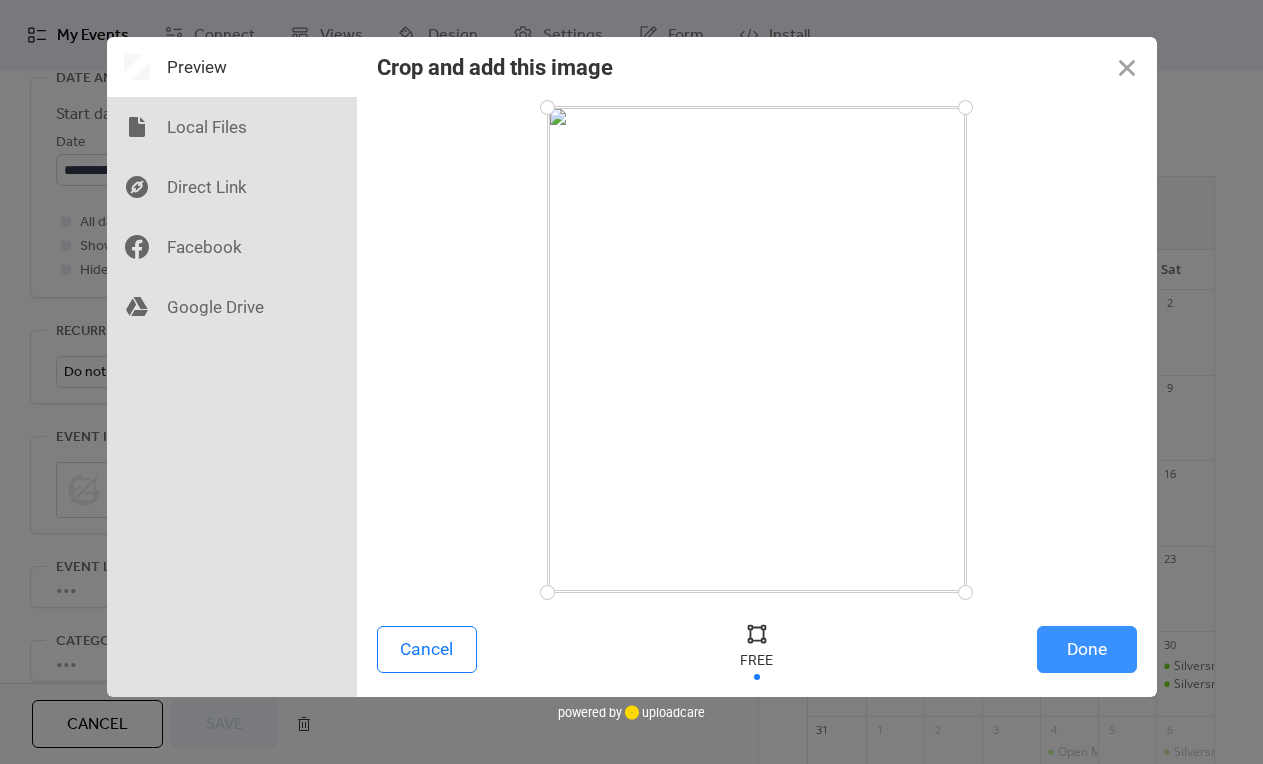 click on "Done" at bounding box center (1087, 649) 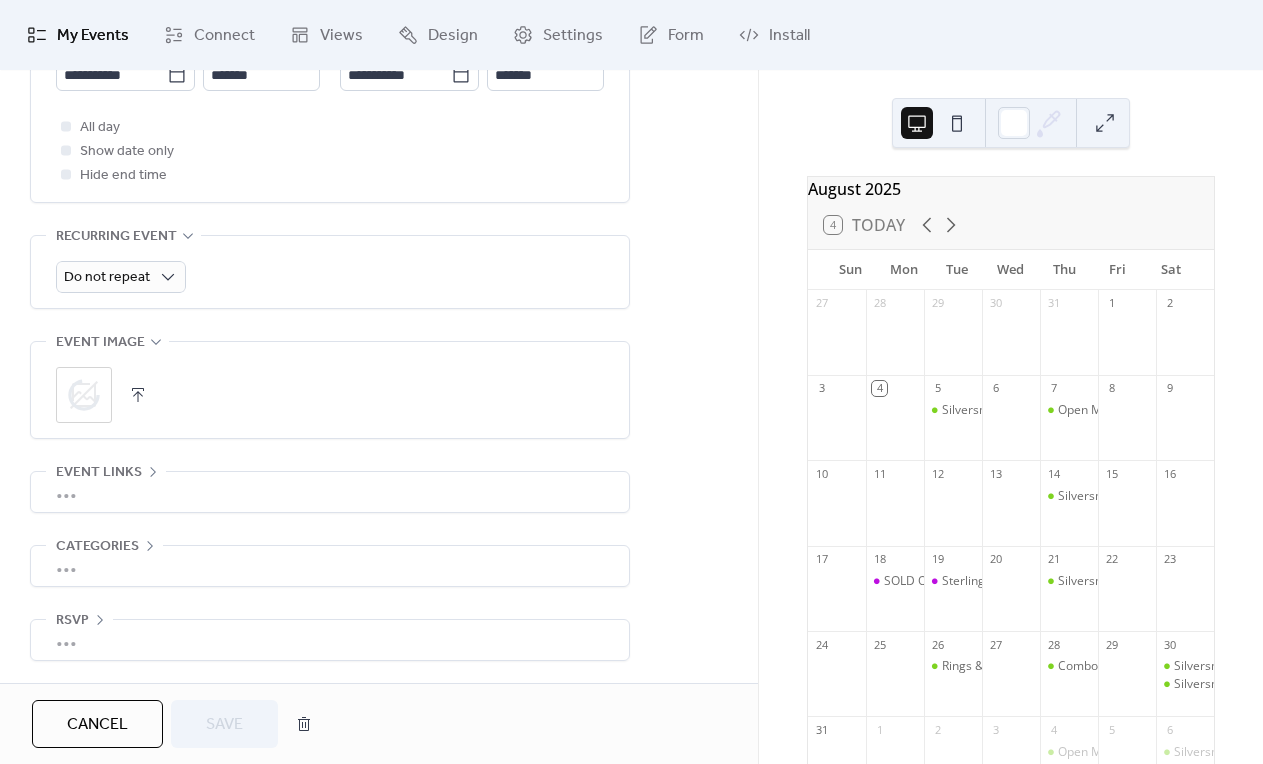 scroll, scrollTop: 790, scrollLeft: 0, axis: vertical 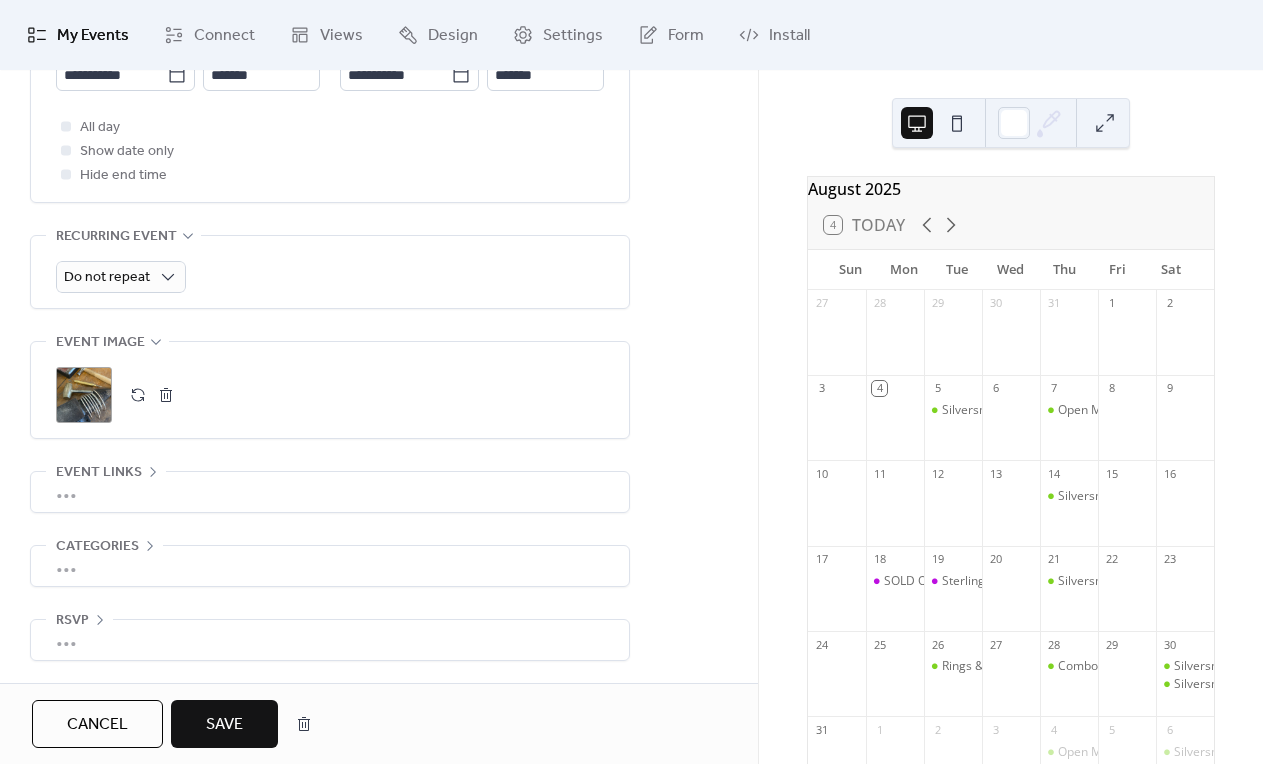 click on "Save" at bounding box center [224, 725] 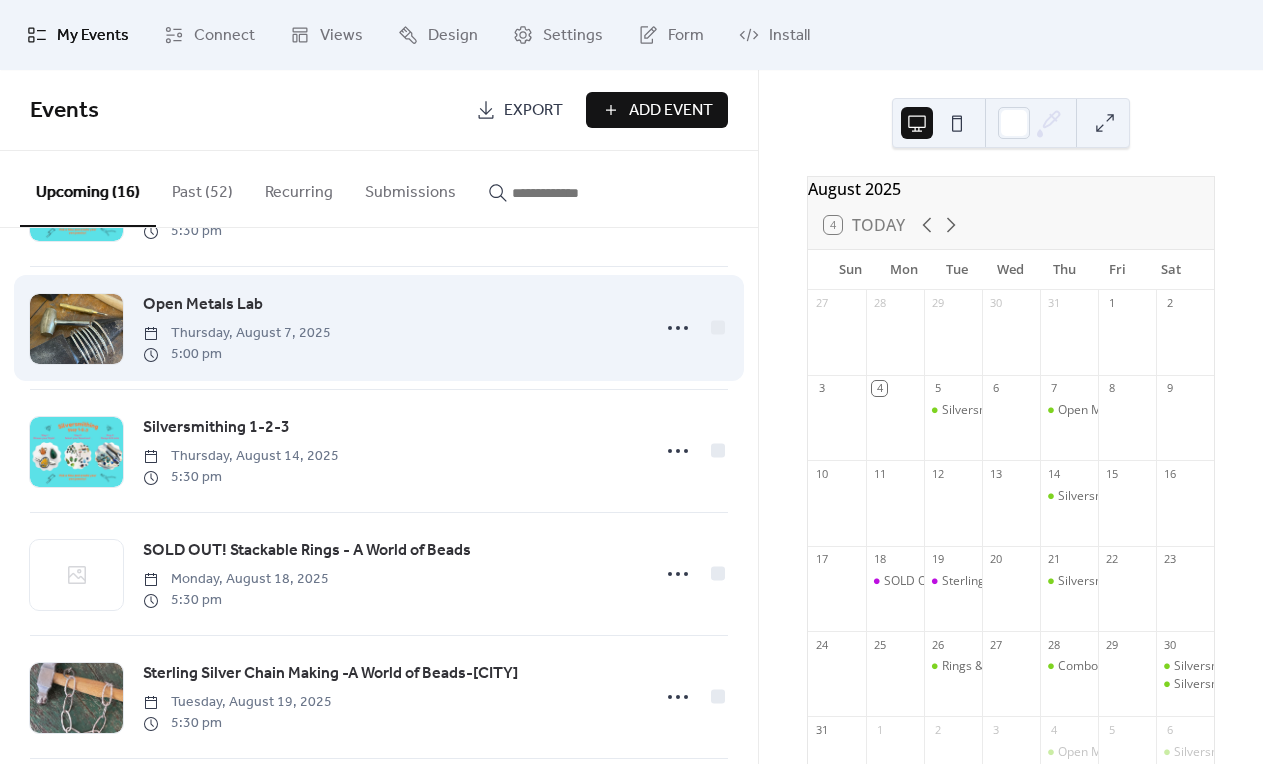 scroll, scrollTop: 117, scrollLeft: 0, axis: vertical 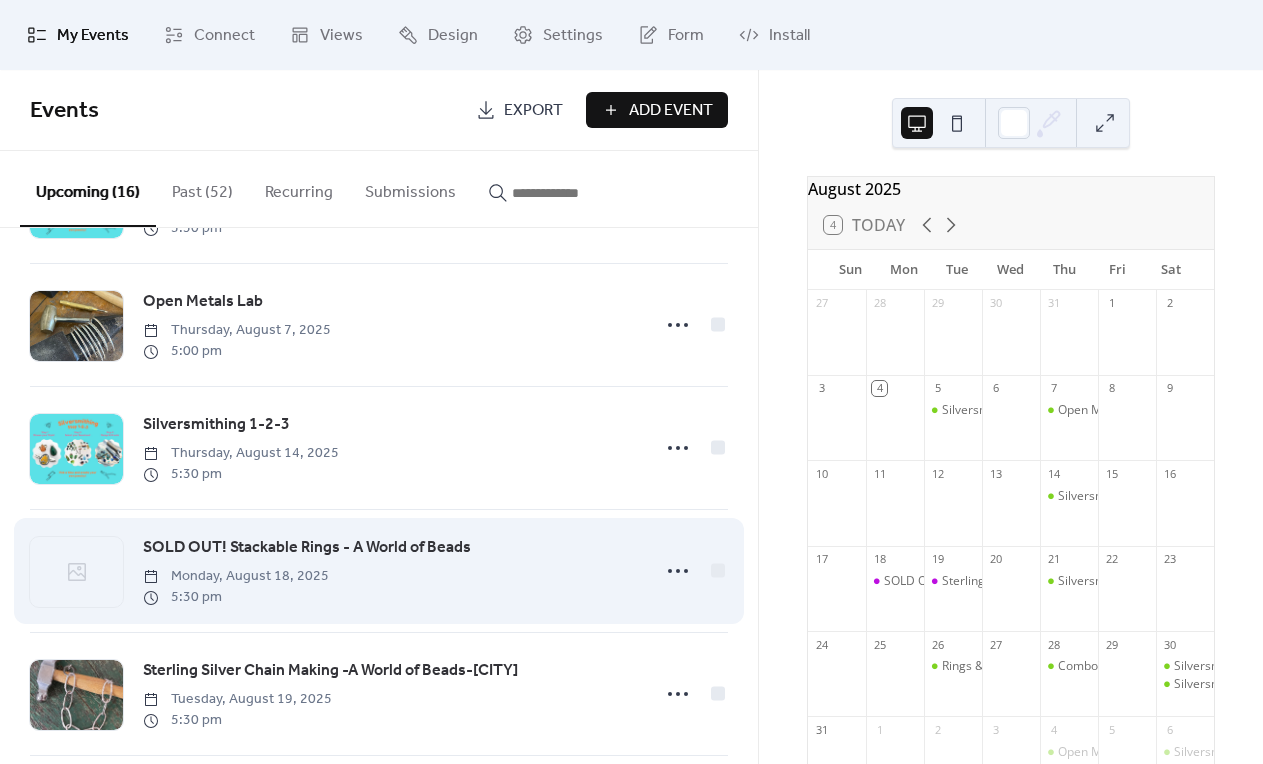 click 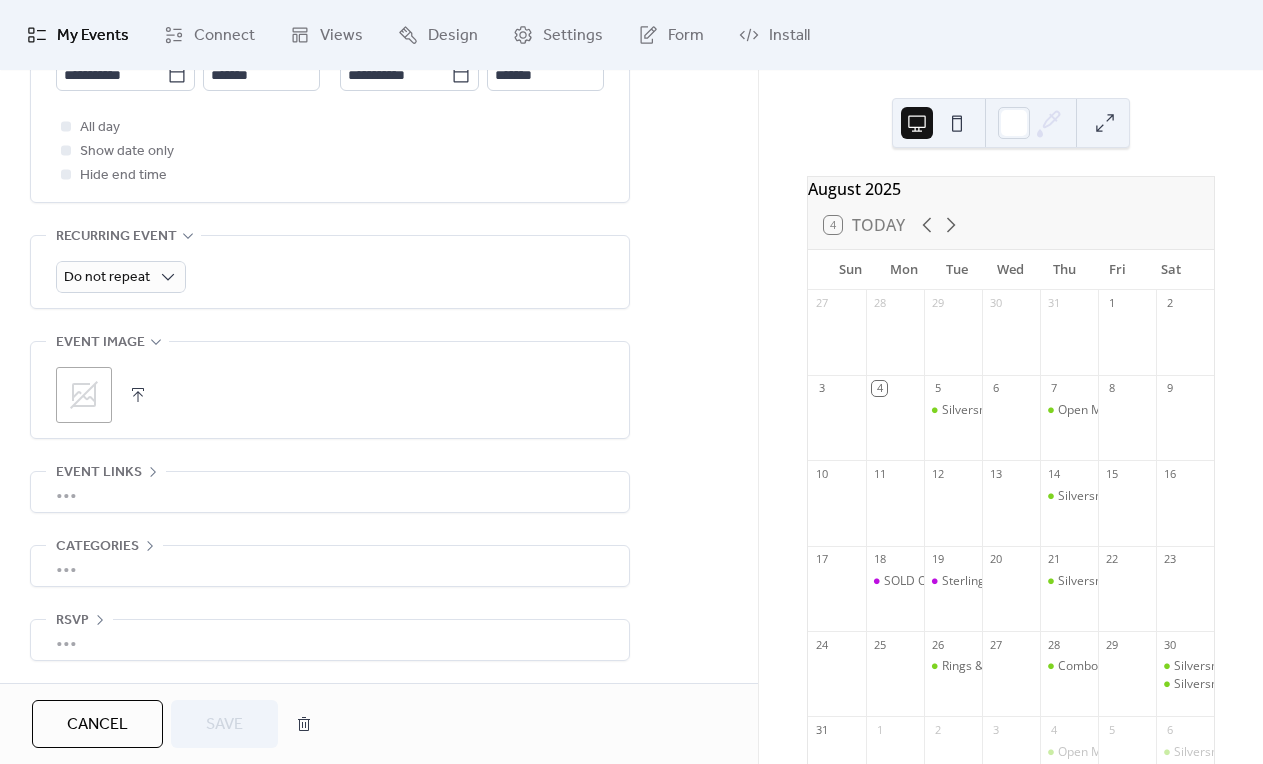 scroll, scrollTop: 790, scrollLeft: 0, axis: vertical 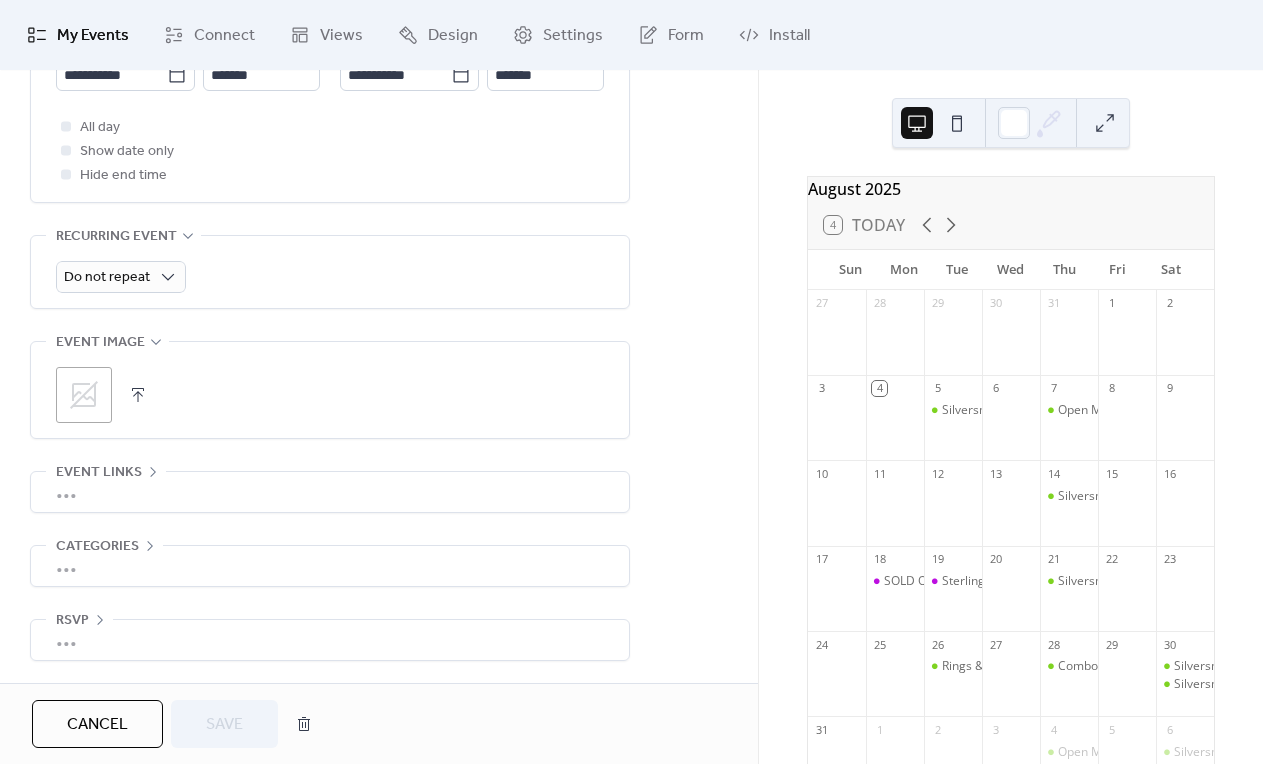 click 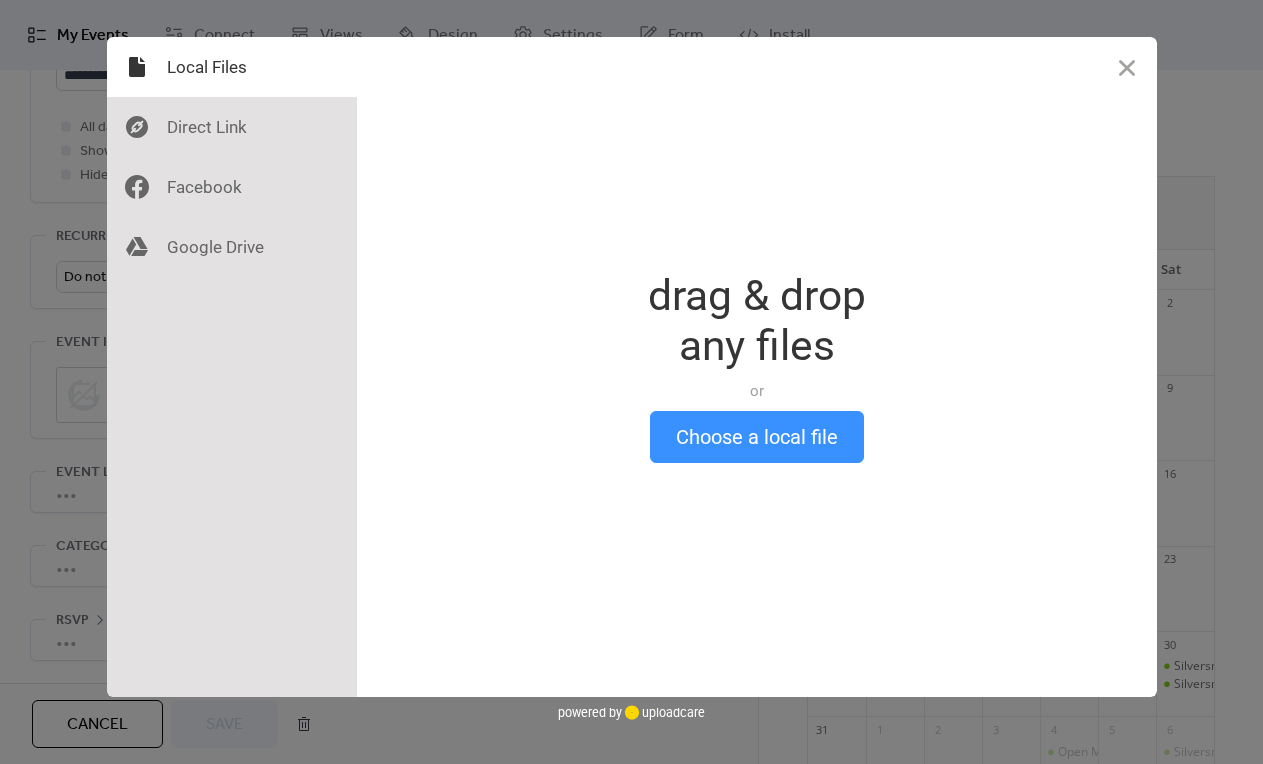 click on "Choose a local file" at bounding box center (757, 437) 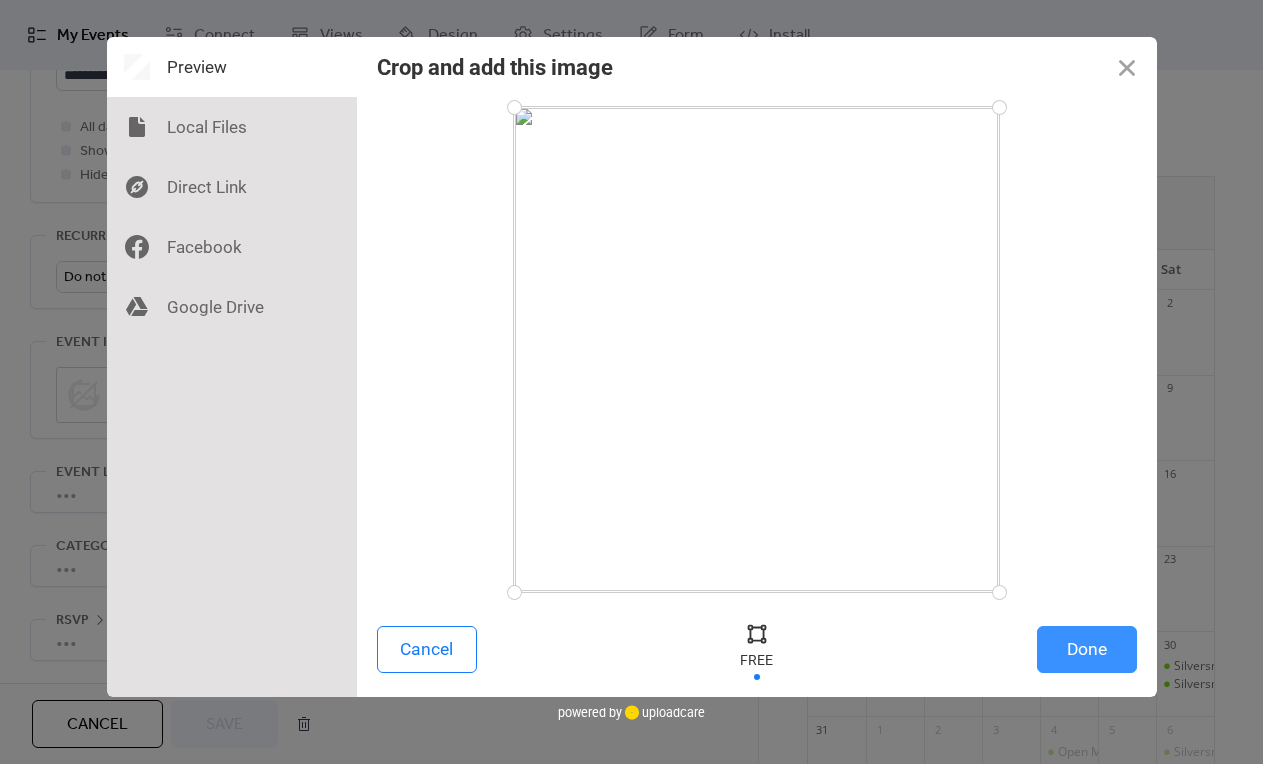 click on "Done" at bounding box center [1087, 649] 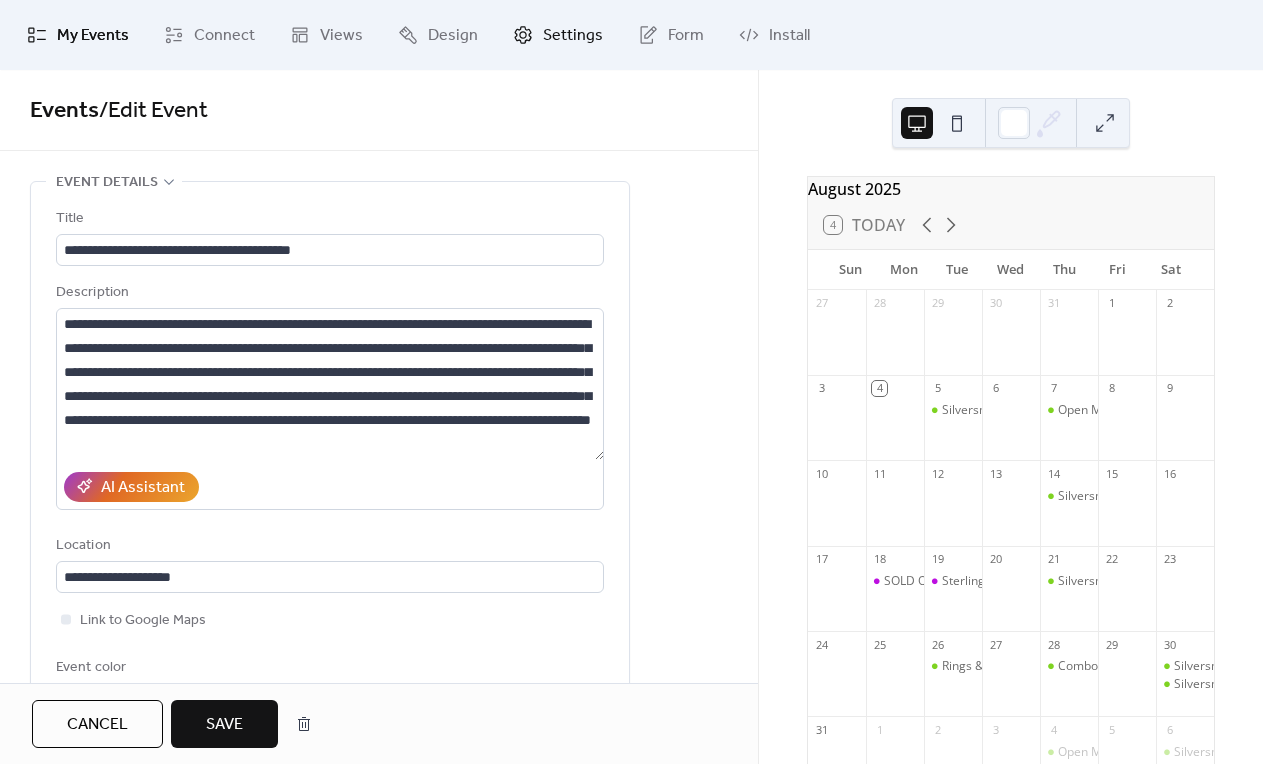scroll, scrollTop: 0, scrollLeft: 0, axis: both 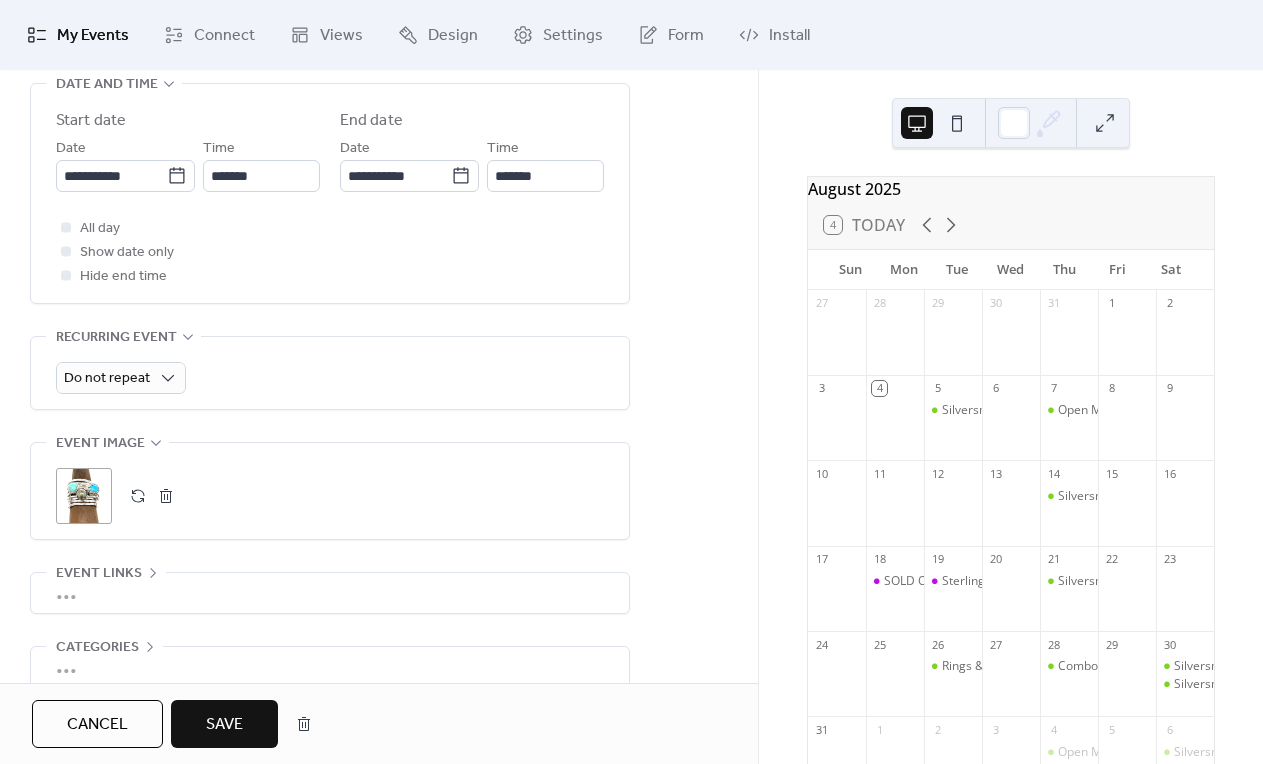 click on "Save" at bounding box center [224, 725] 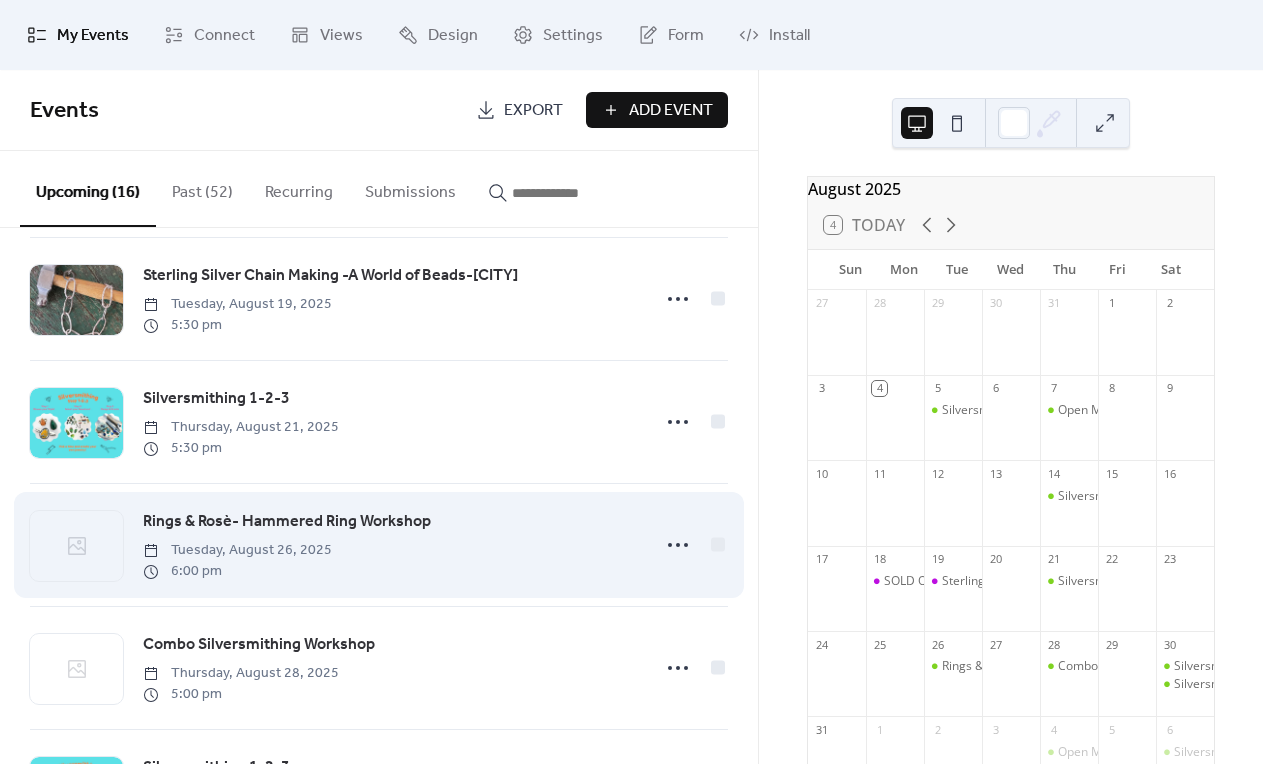 scroll, scrollTop: 515, scrollLeft: 0, axis: vertical 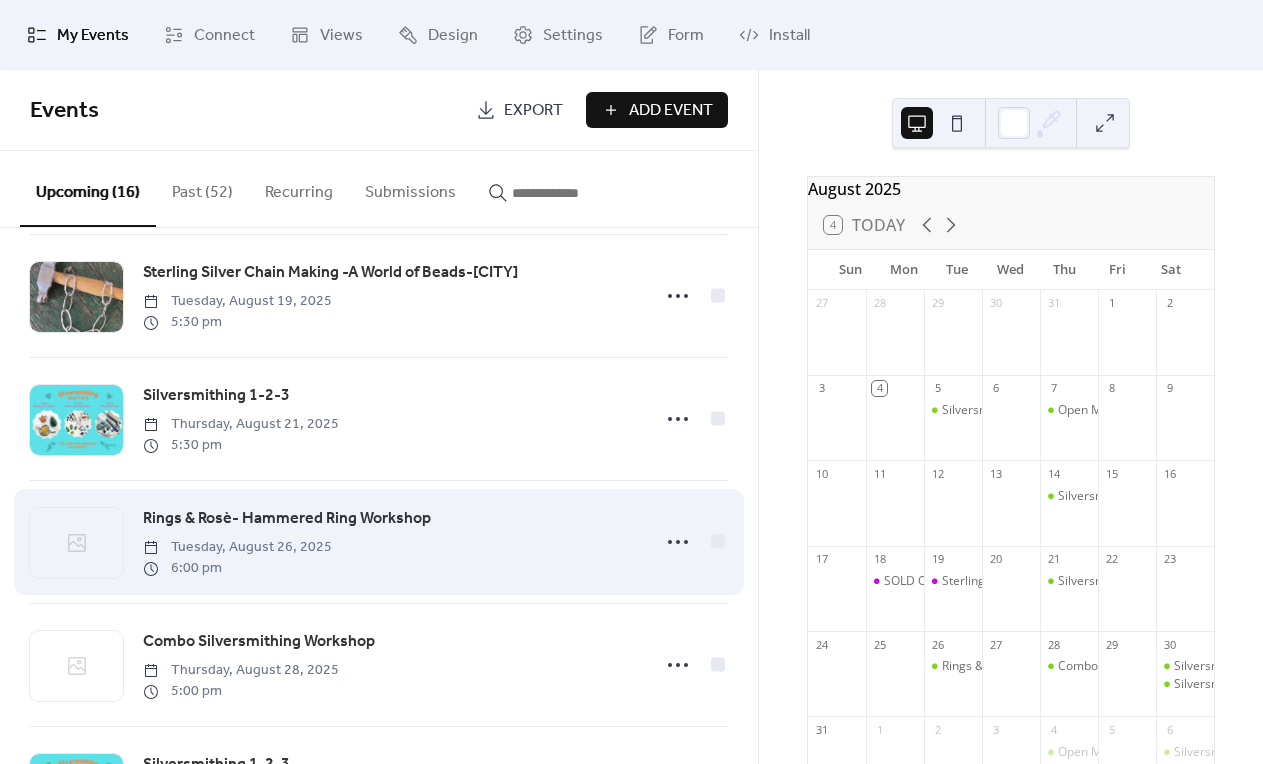 click 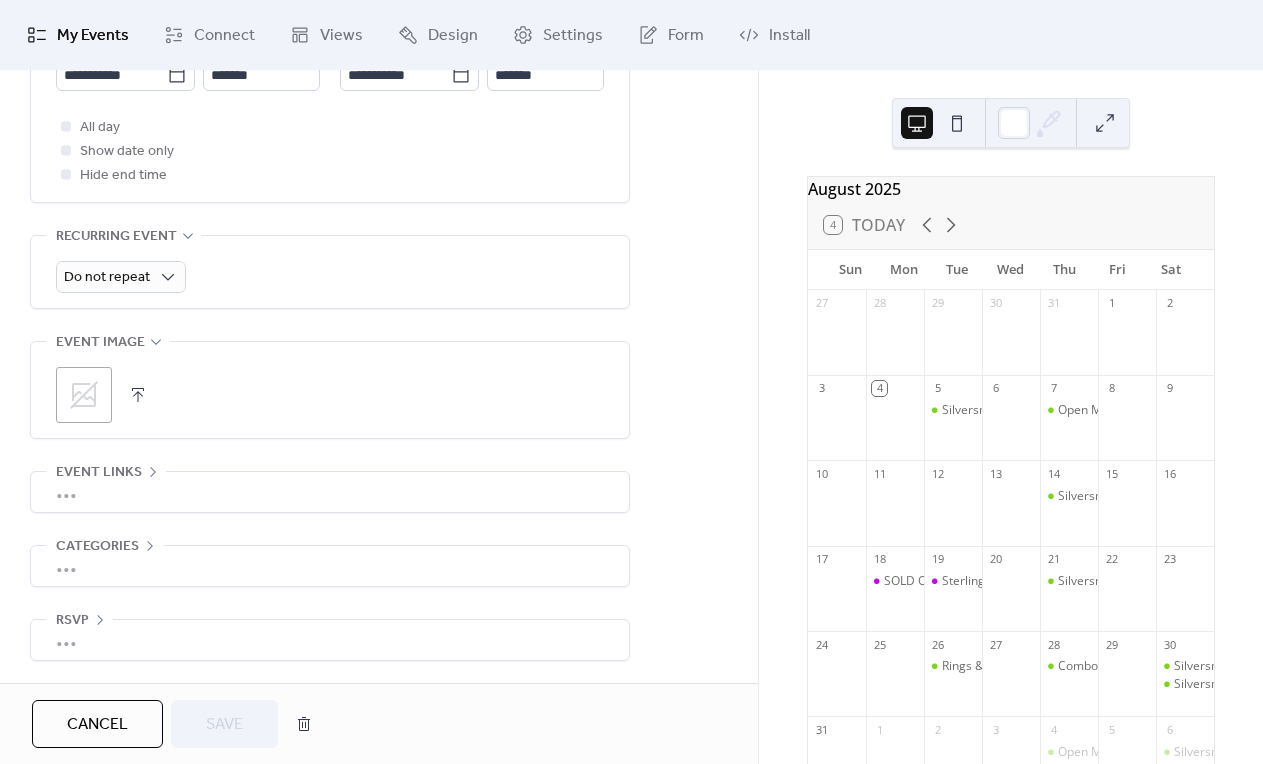 scroll, scrollTop: 790, scrollLeft: 0, axis: vertical 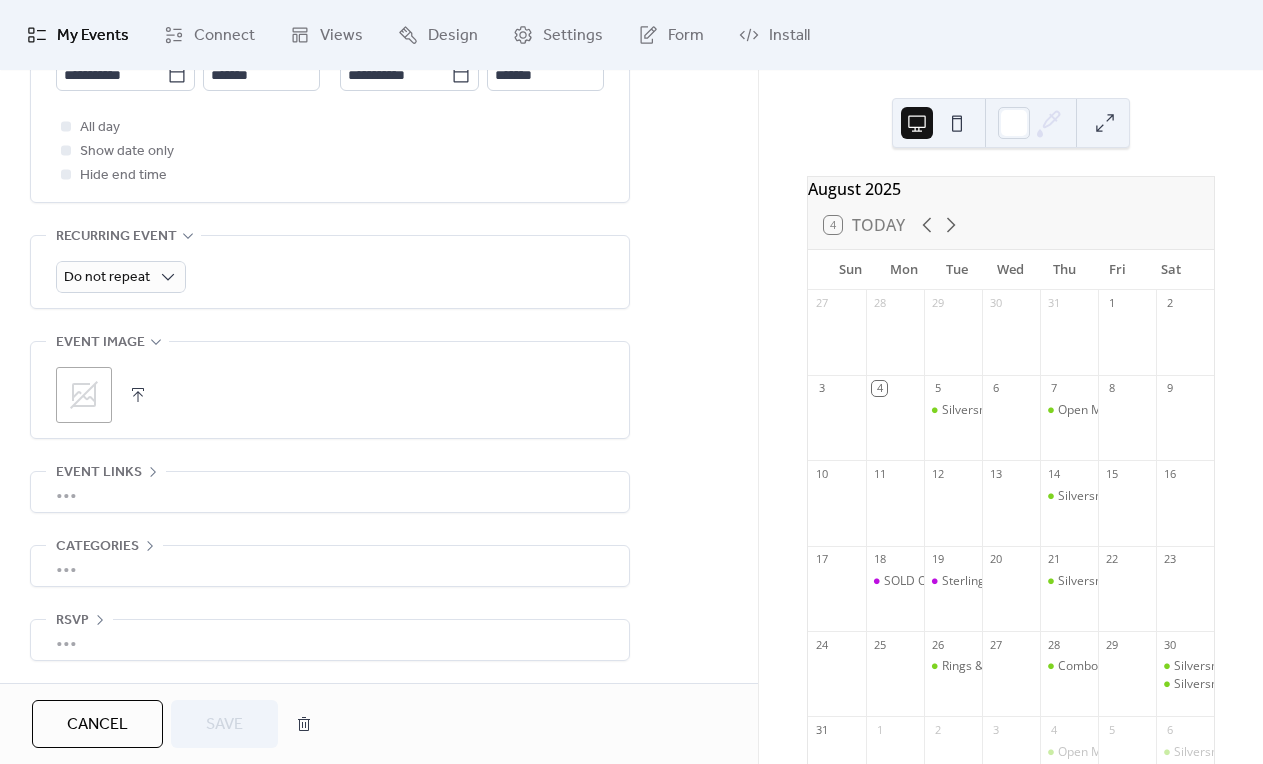 click 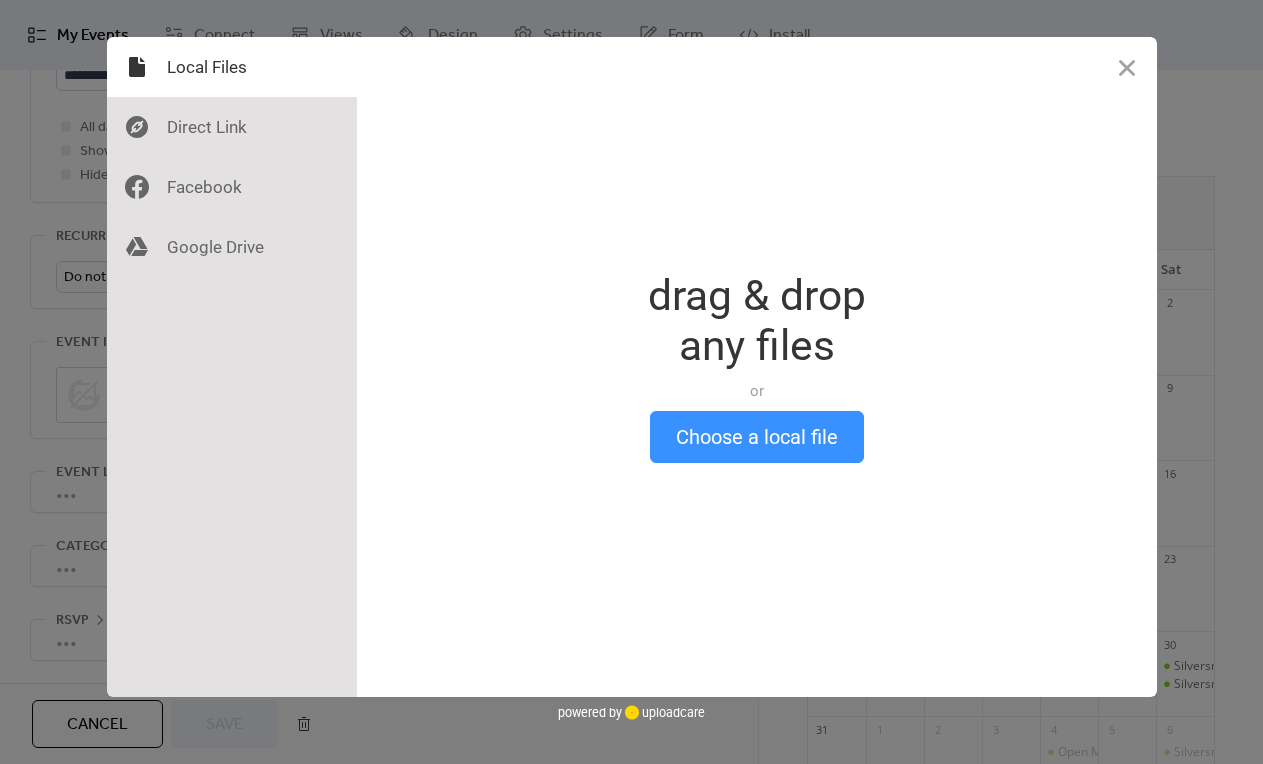click on "Choose a local file" at bounding box center [757, 437] 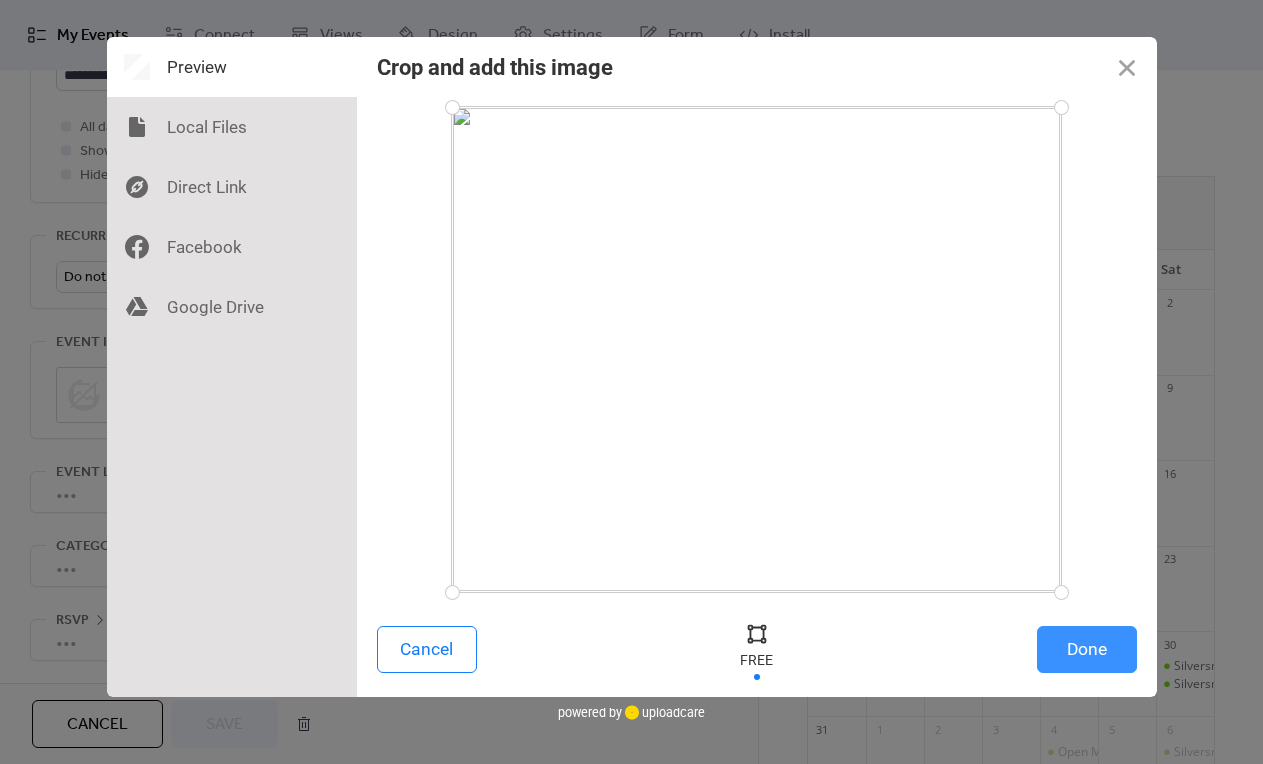 click on "Done" at bounding box center [1087, 649] 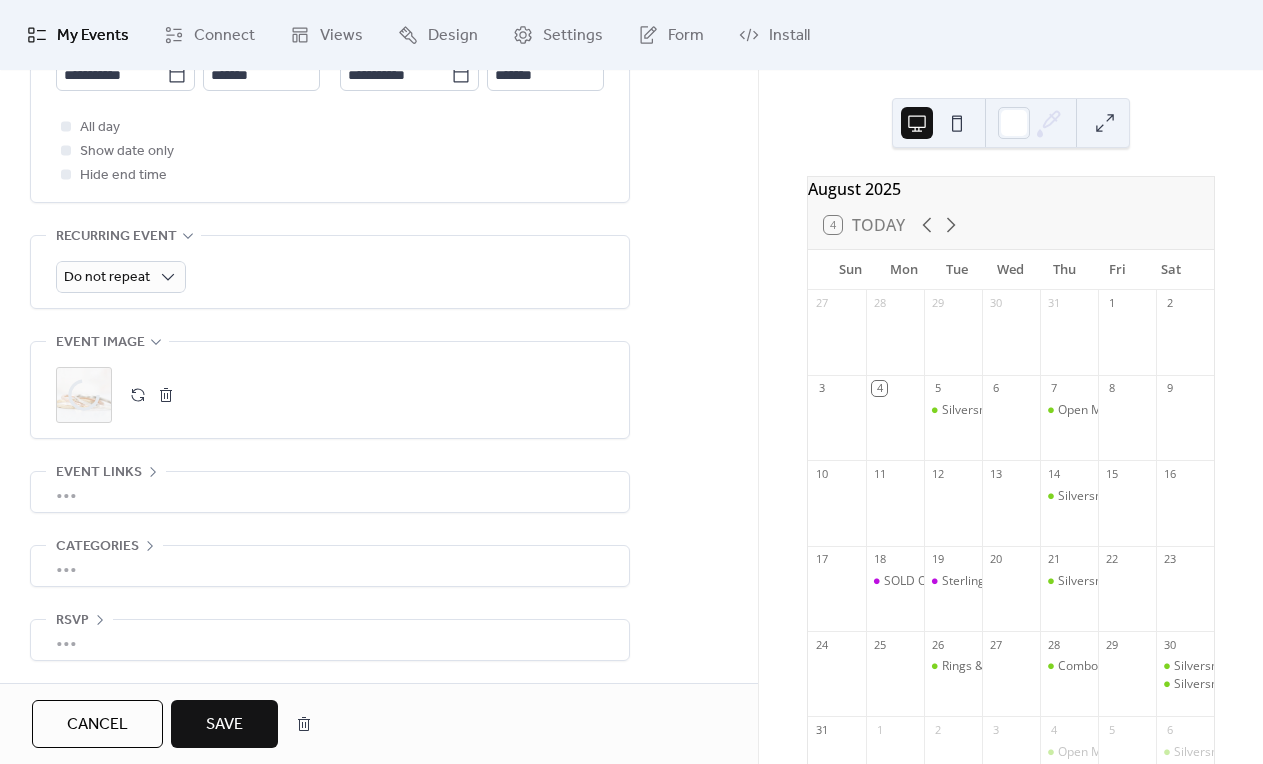 click on "Save" at bounding box center [224, 725] 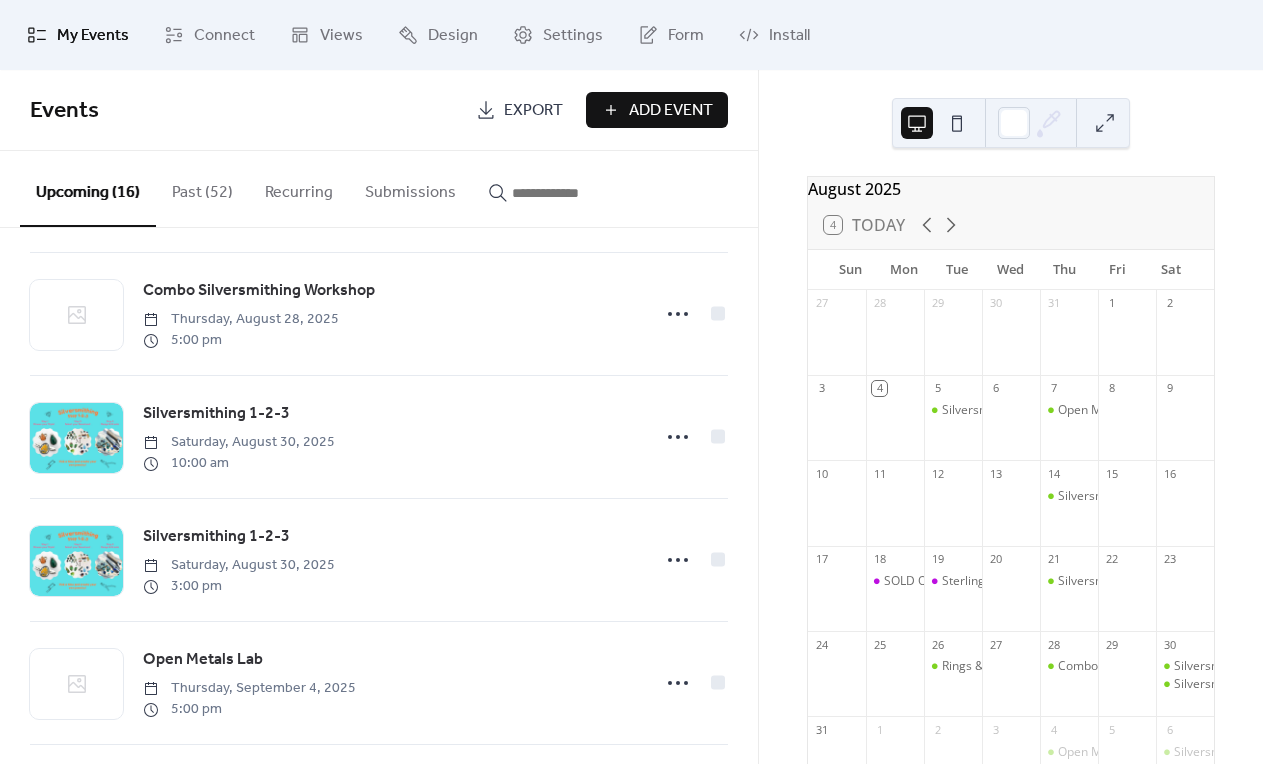 scroll, scrollTop: 868, scrollLeft: 0, axis: vertical 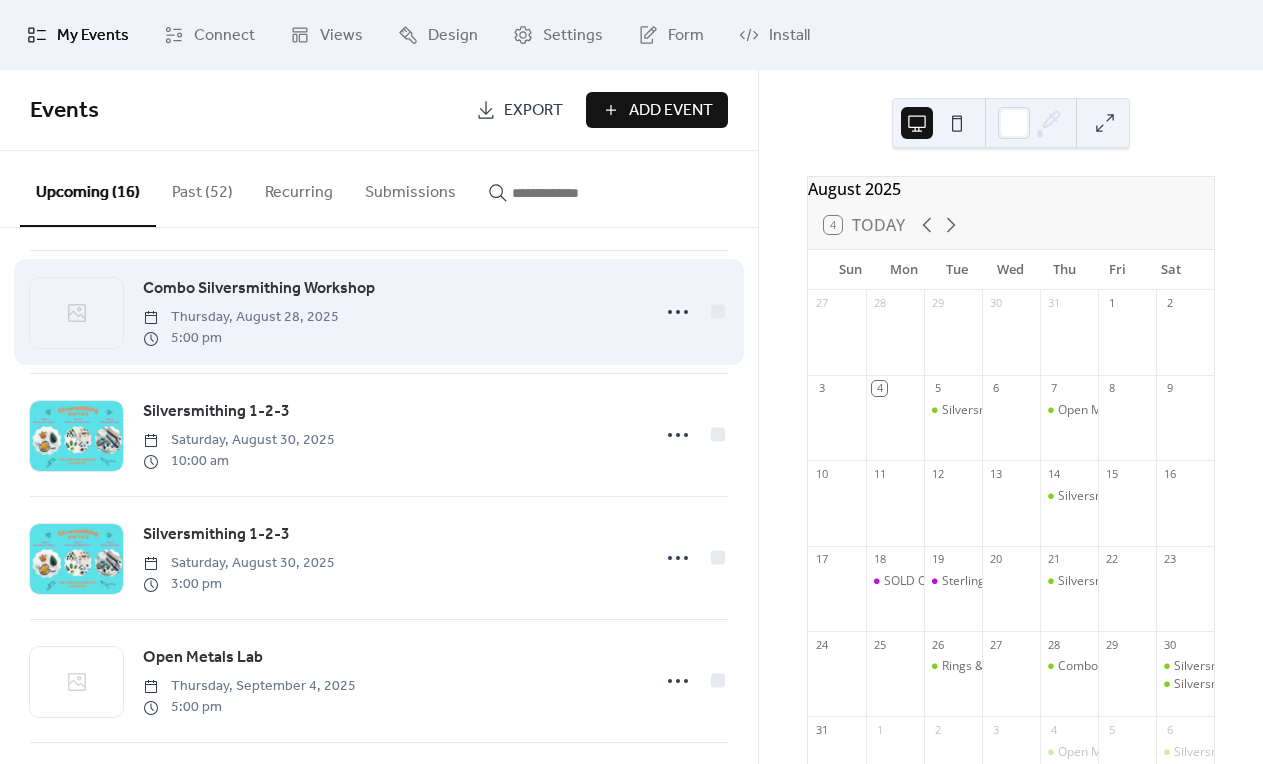 click 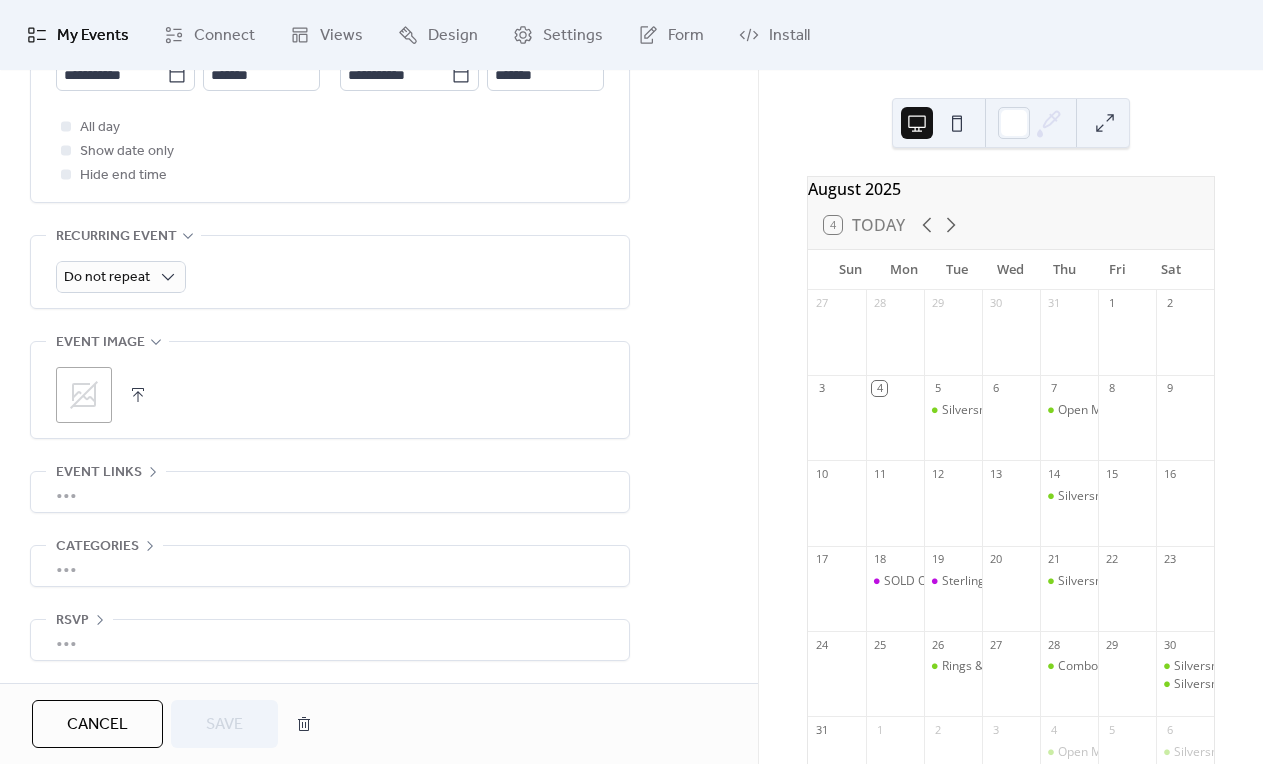 scroll, scrollTop: 790, scrollLeft: 0, axis: vertical 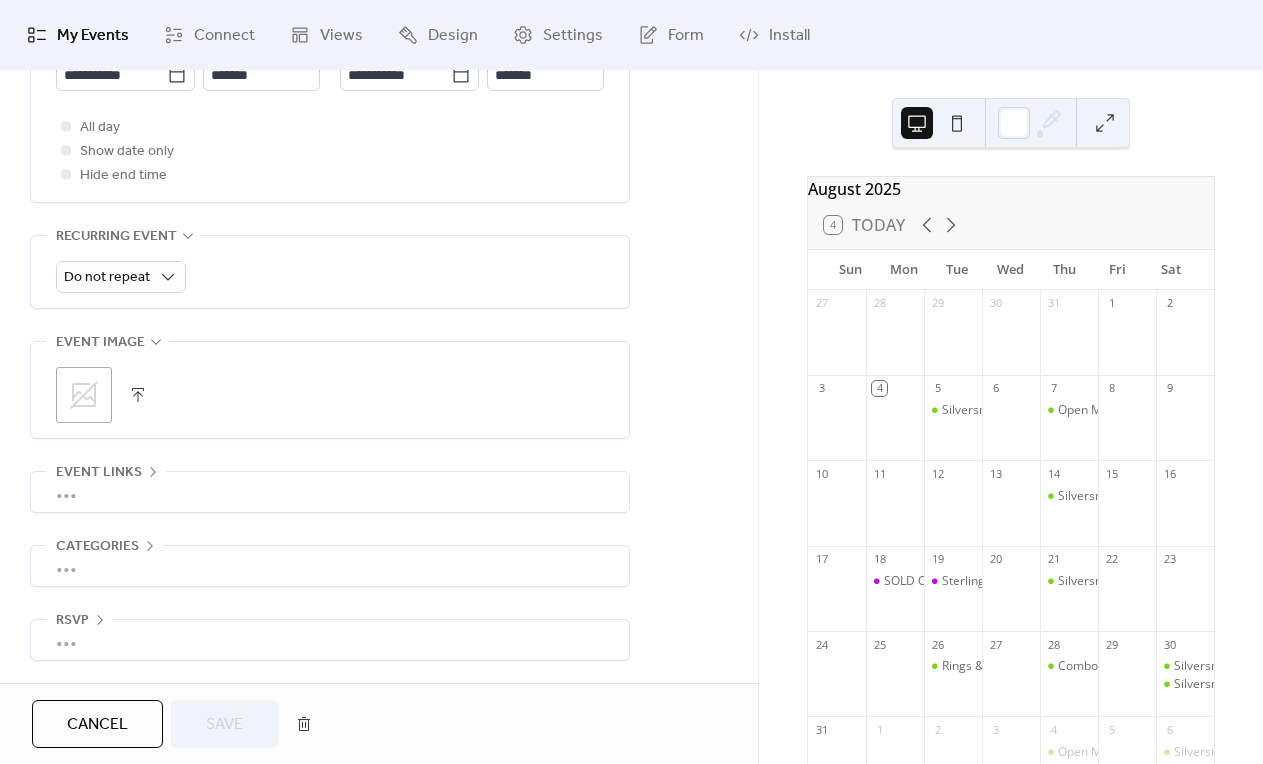 click 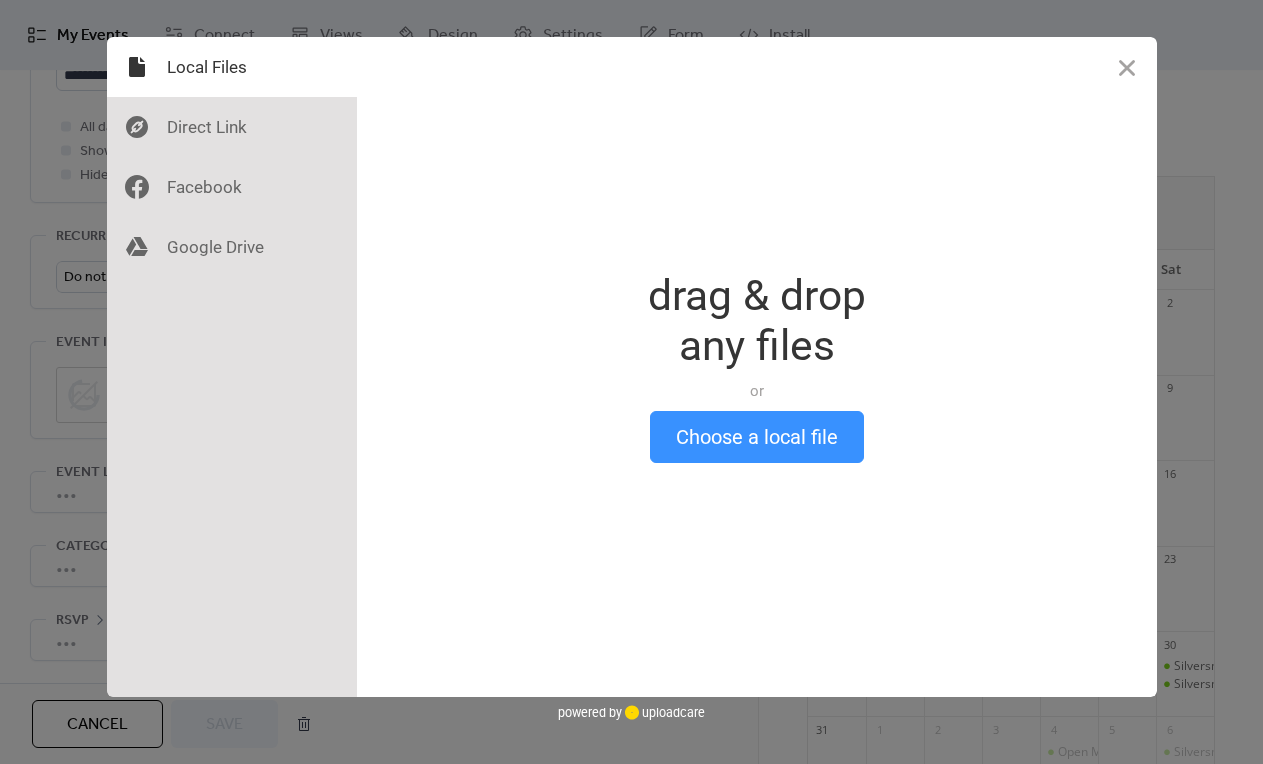 click on "Choose a local file" at bounding box center (757, 437) 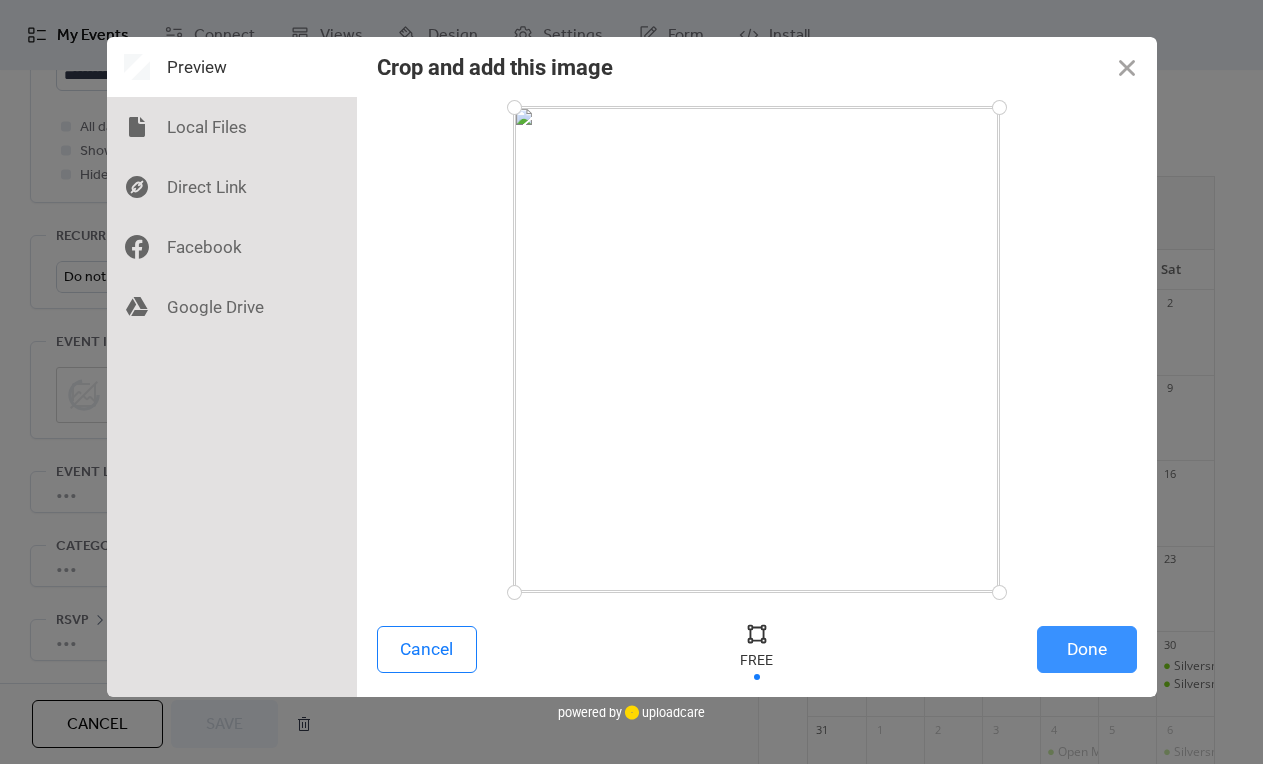 click on "Done" at bounding box center (1087, 649) 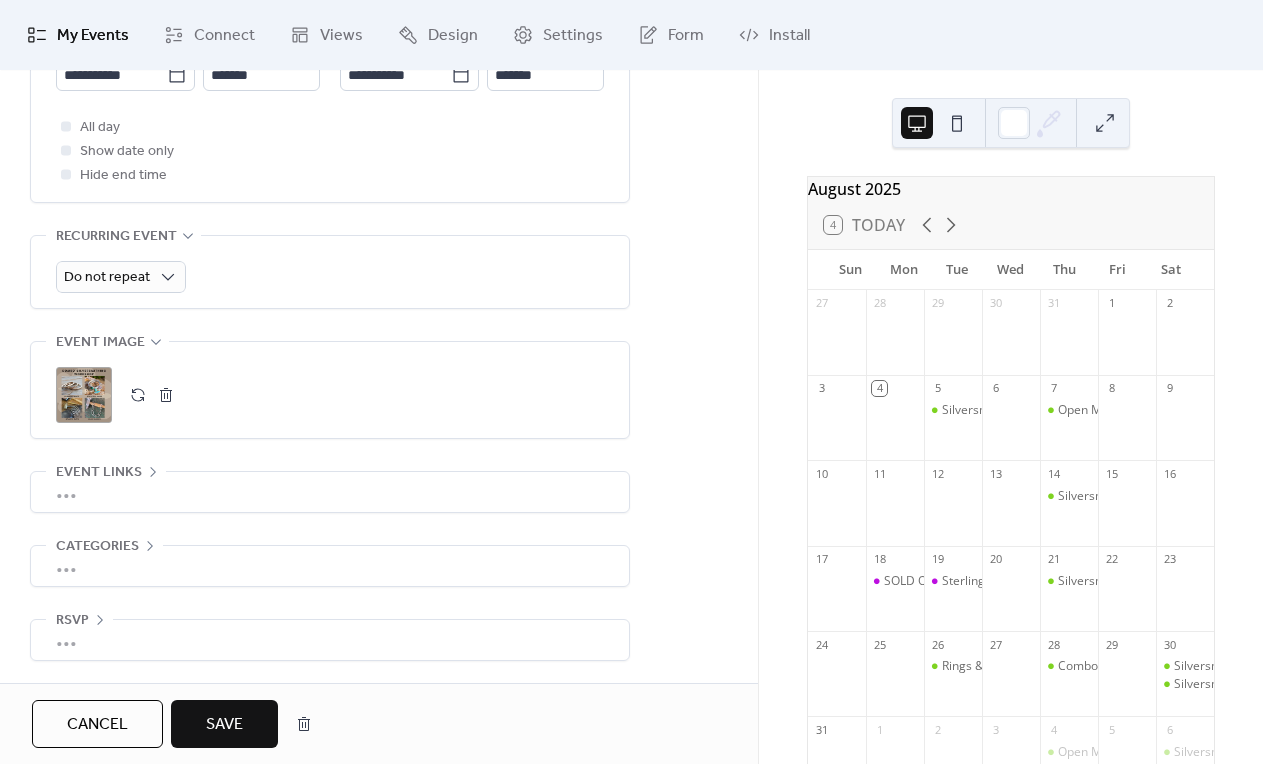 click on "Save" at bounding box center [224, 725] 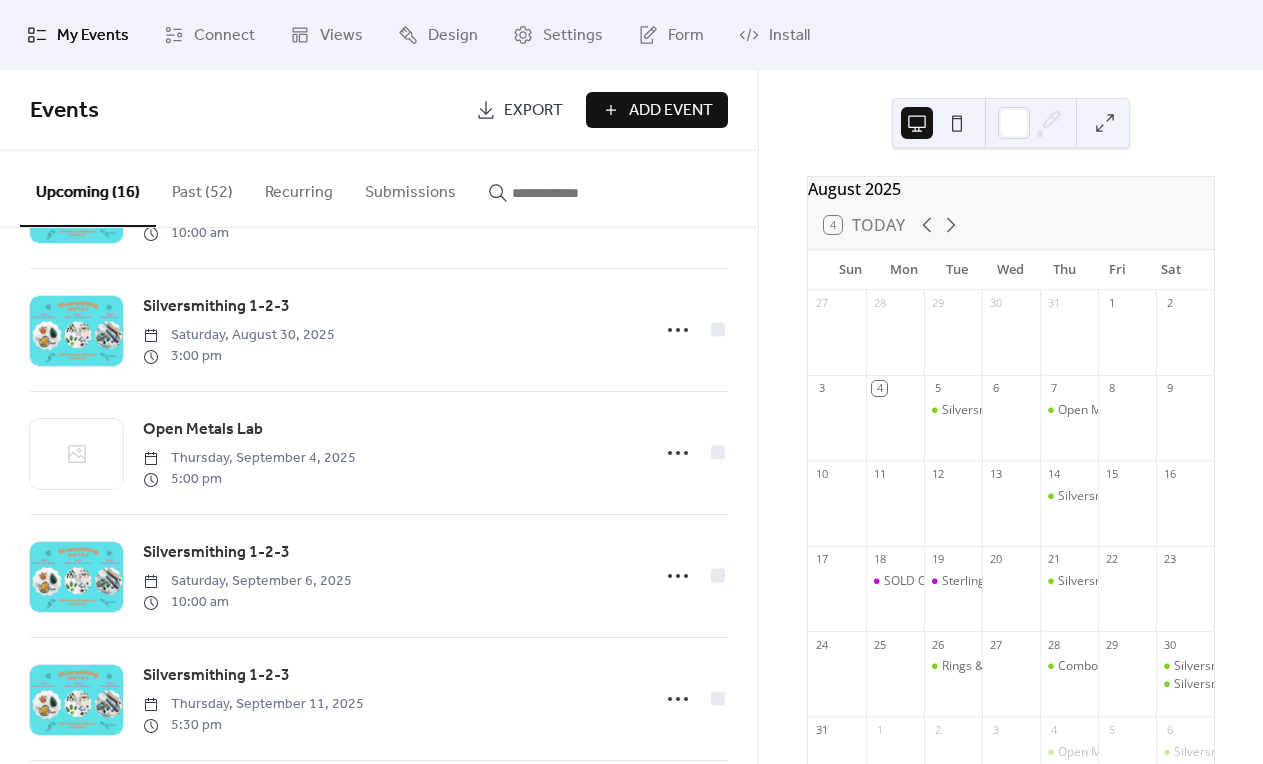 scroll, scrollTop: 1105, scrollLeft: 0, axis: vertical 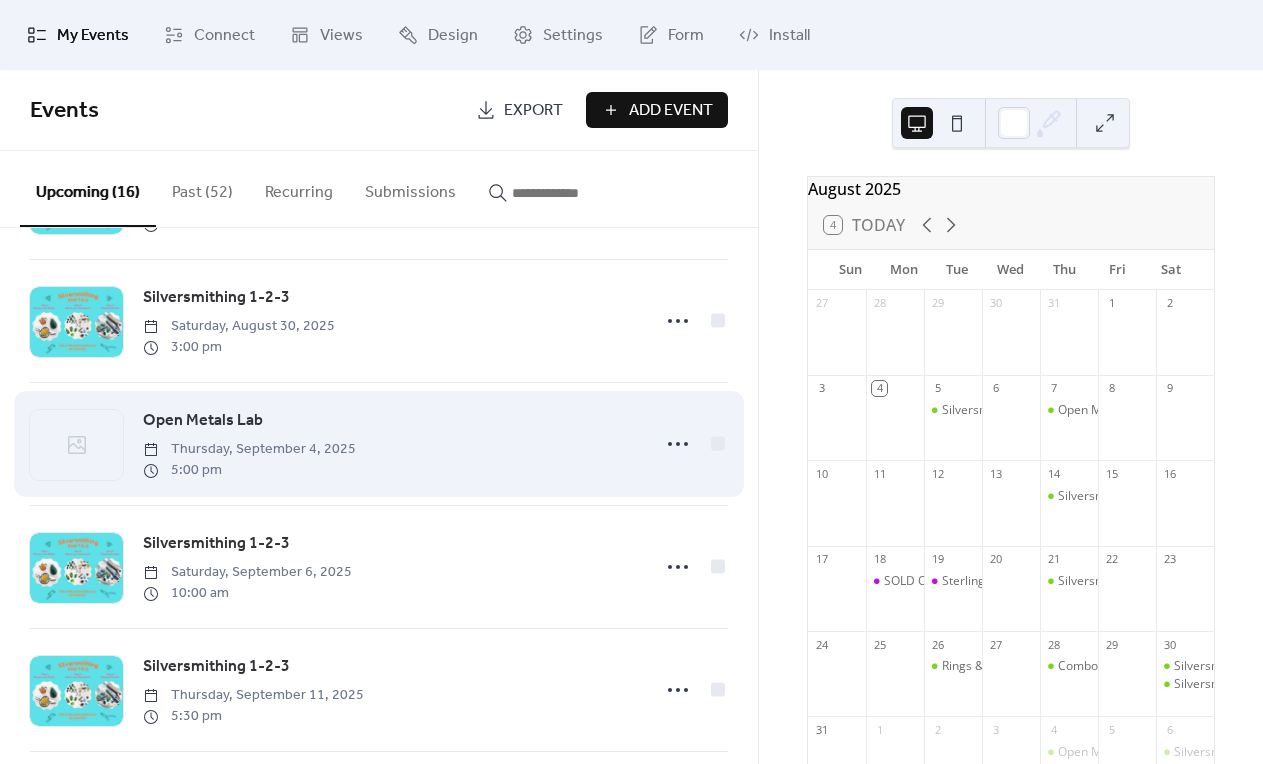 click 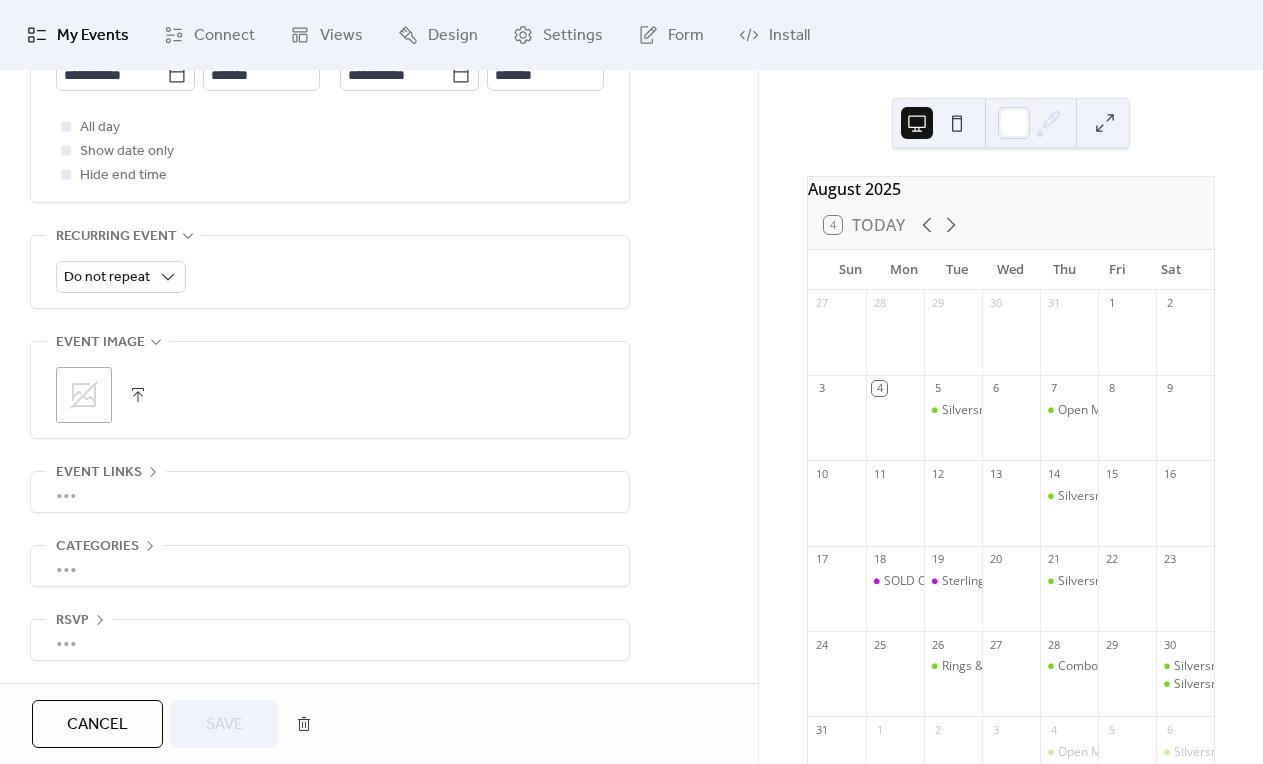 scroll, scrollTop: 790, scrollLeft: 0, axis: vertical 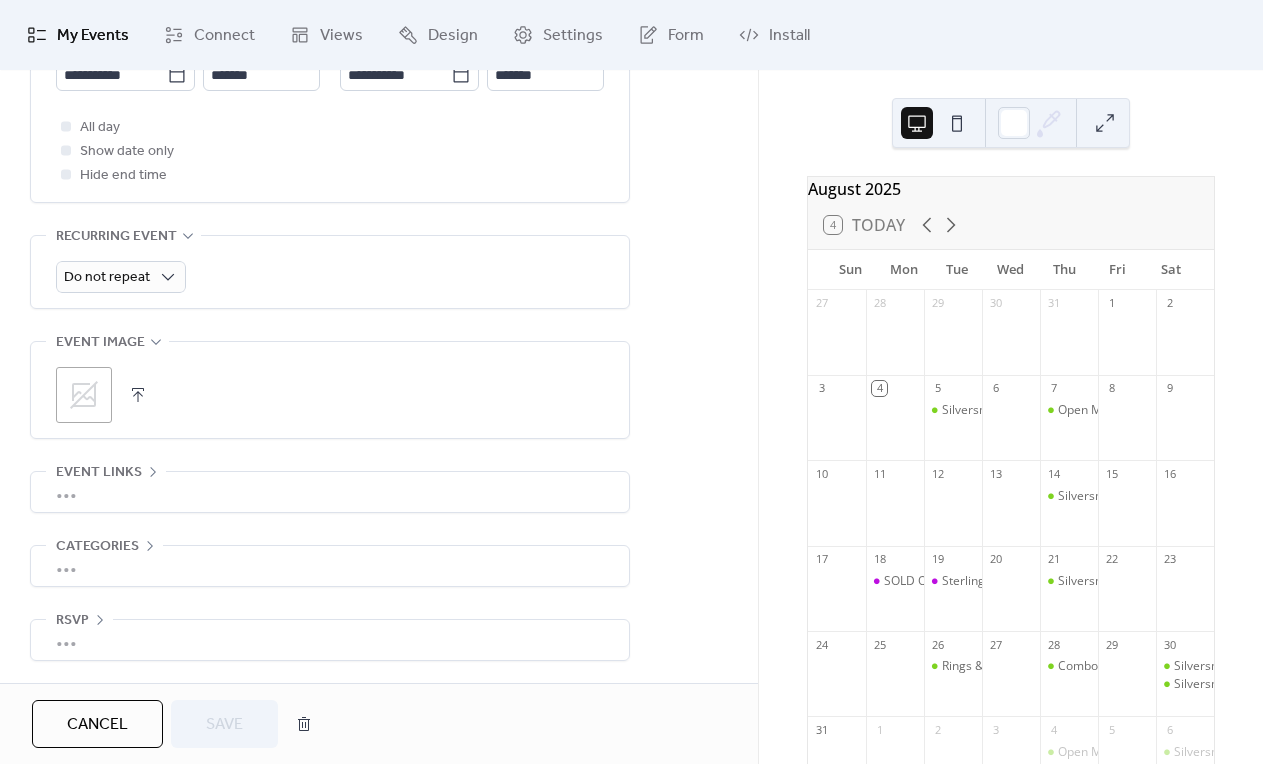click 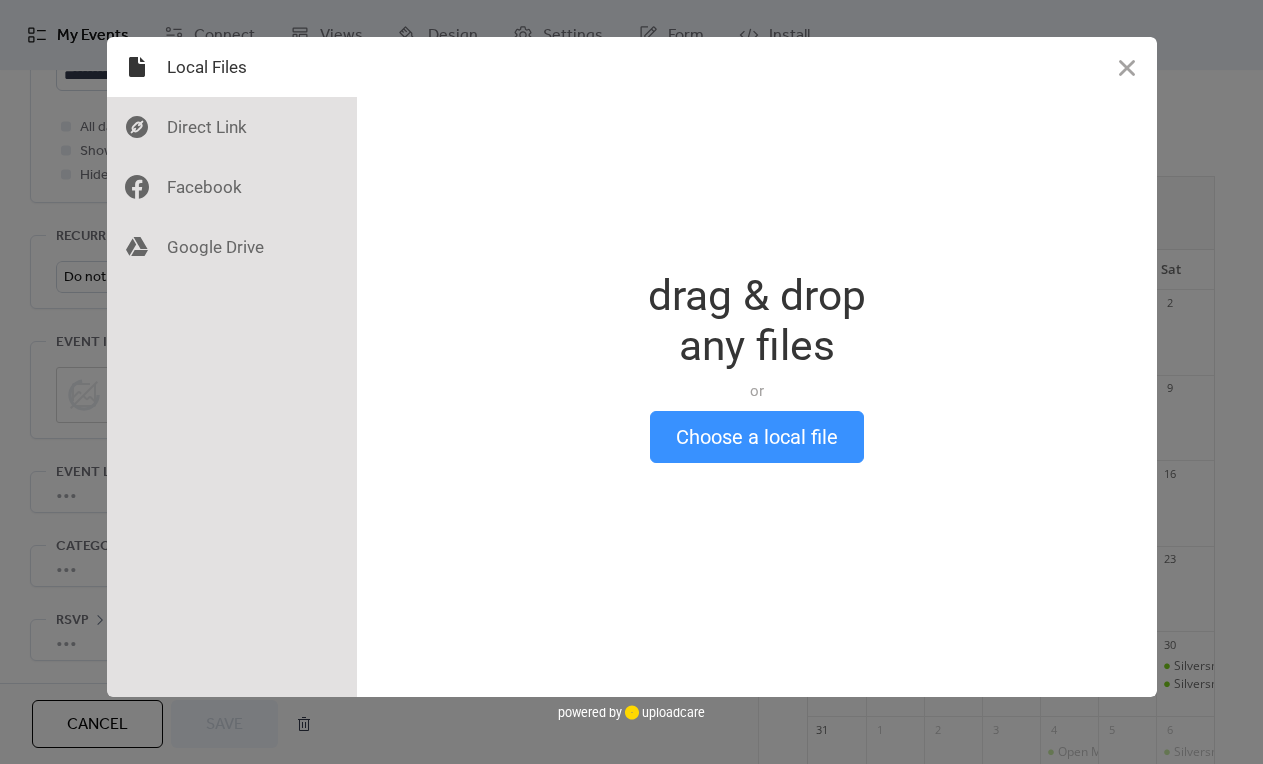 click on "Choose a local file" at bounding box center [757, 437] 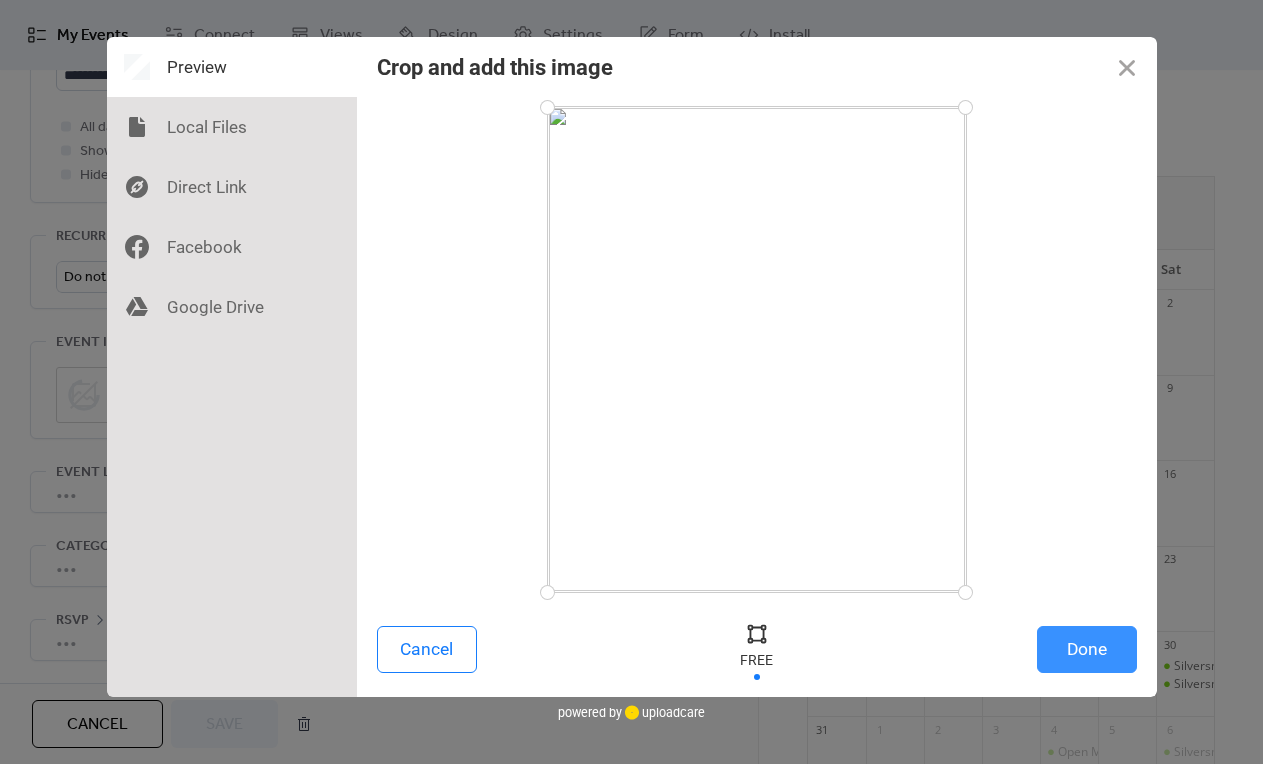 click on "Done" at bounding box center [1087, 649] 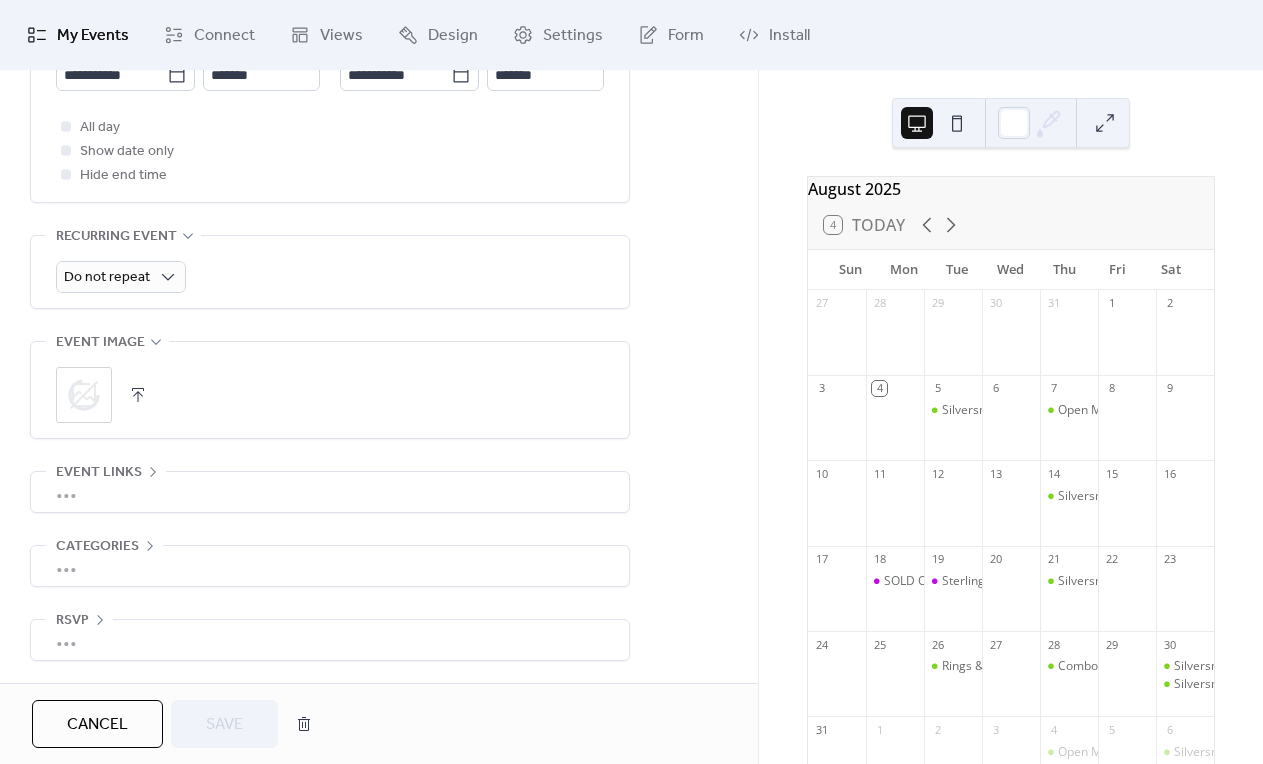 scroll, scrollTop: 0, scrollLeft: 0, axis: both 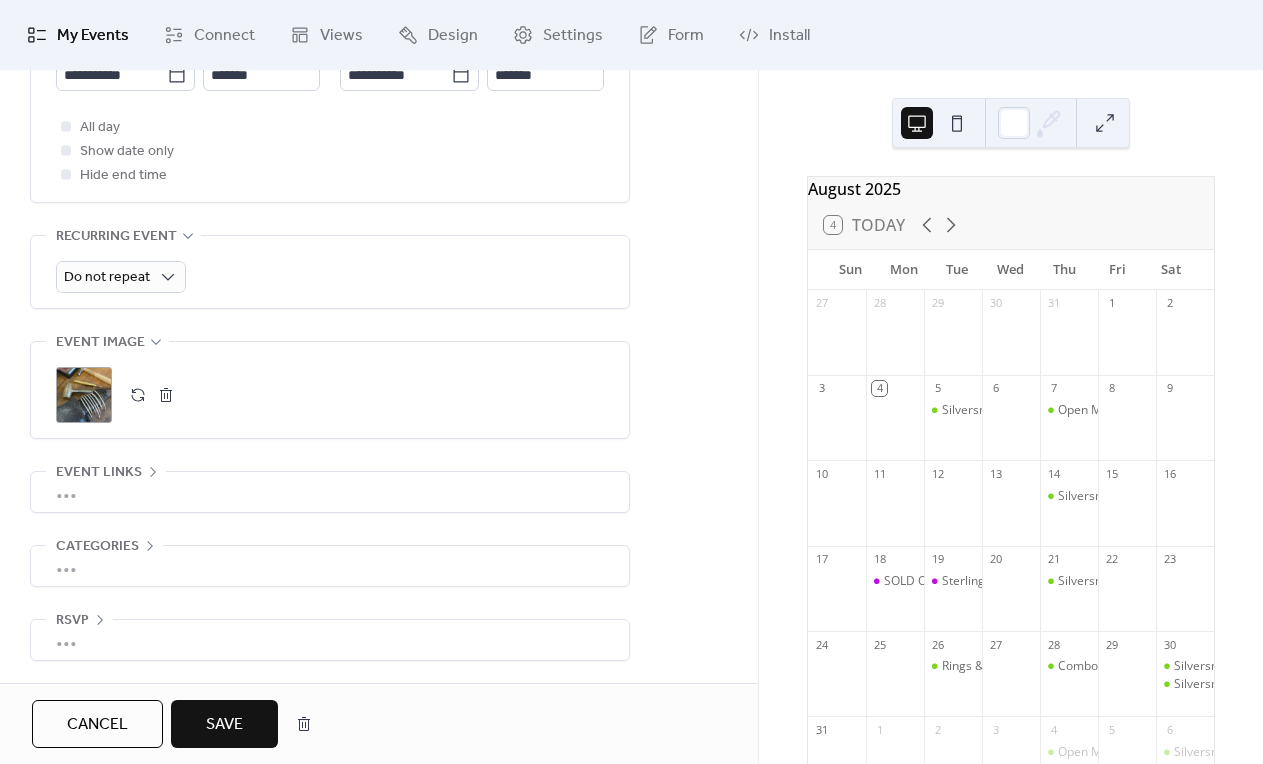 click on "Save" at bounding box center [224, 725] 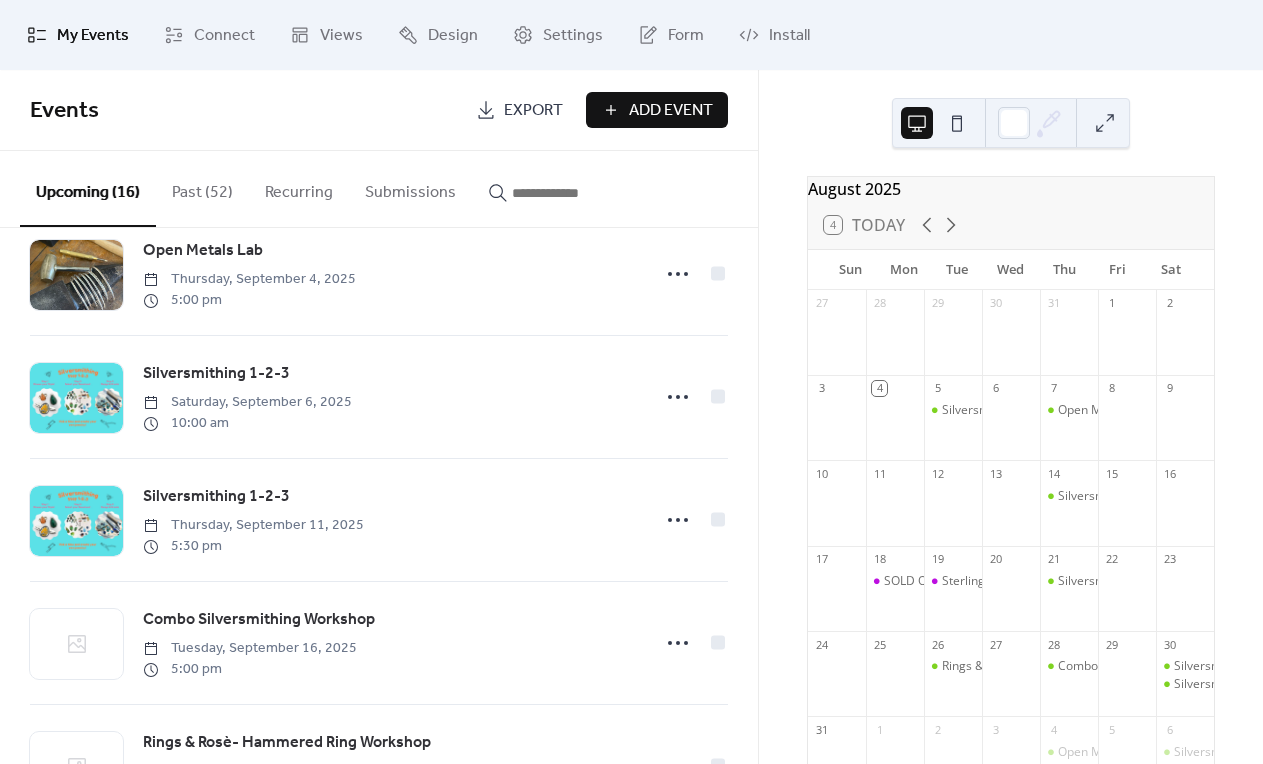 scroll, scrollTop: 1278, scrollLeft: 0, axis: vertical 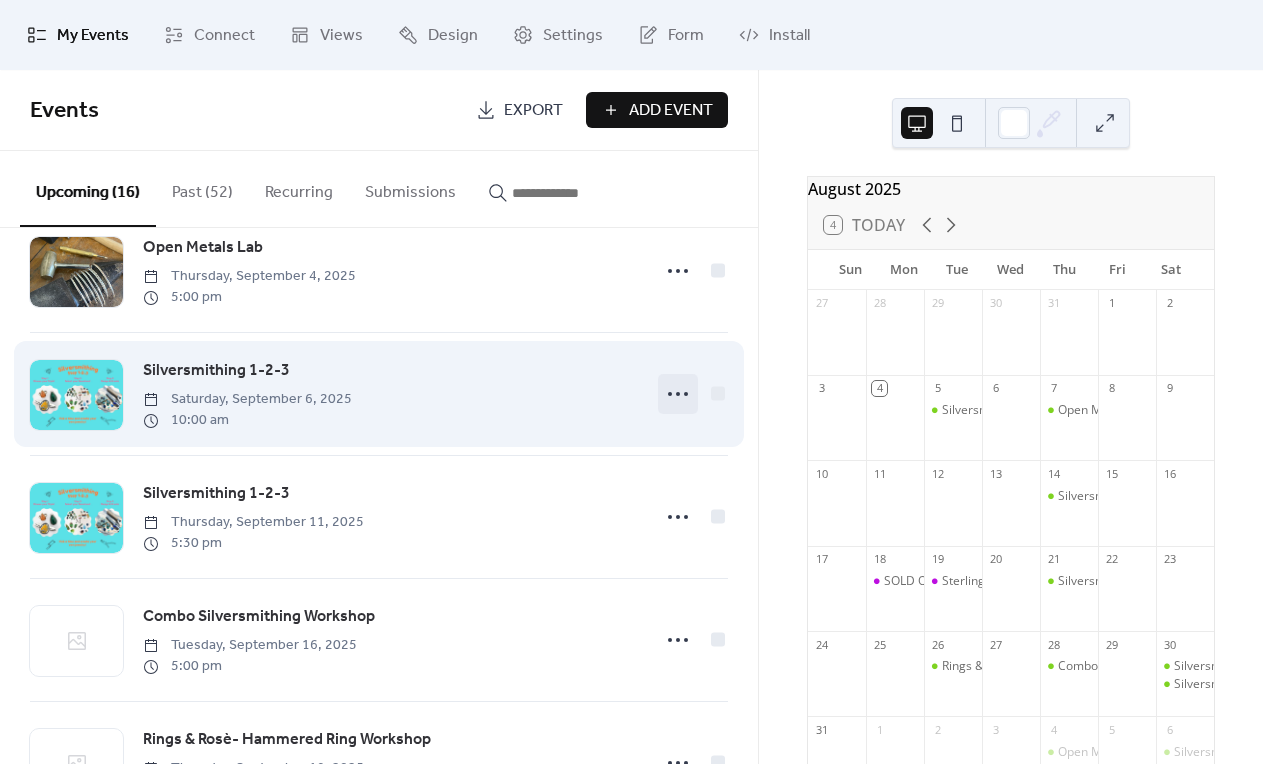 click 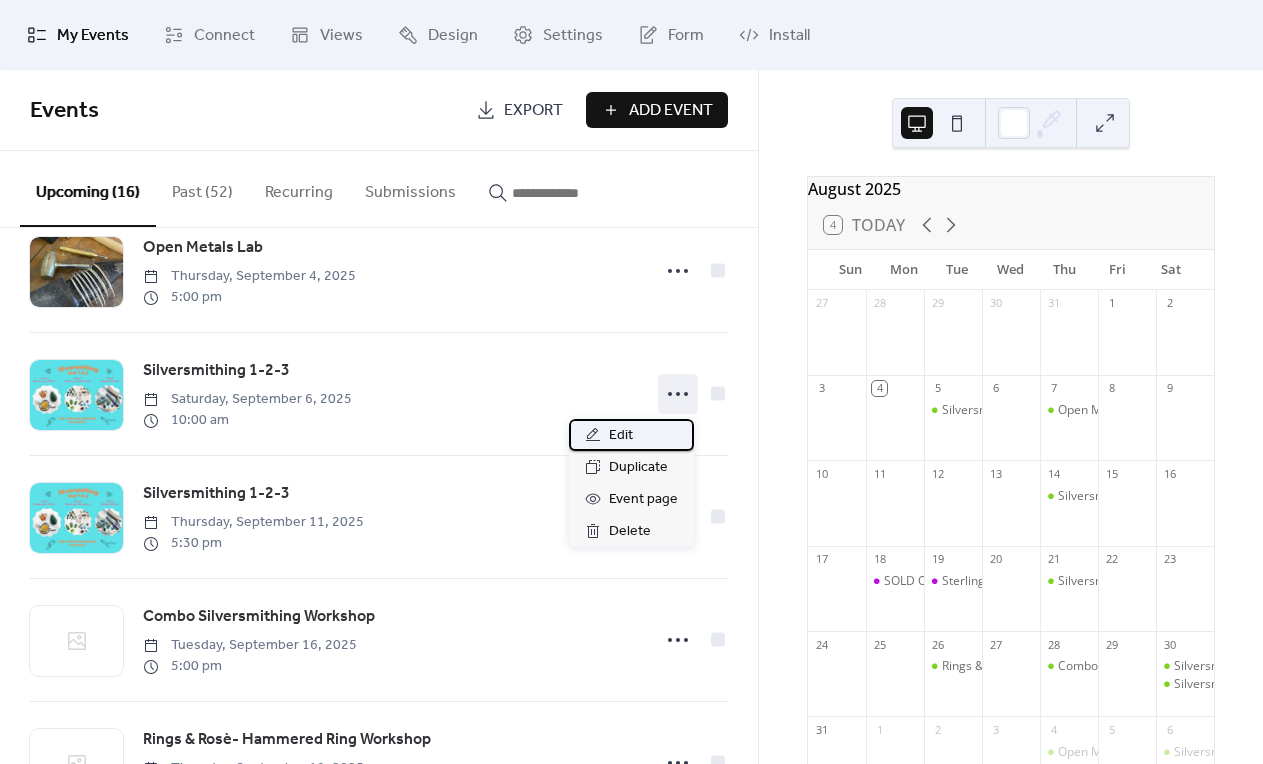 click on "Edit" at bounding box center (621, 436) 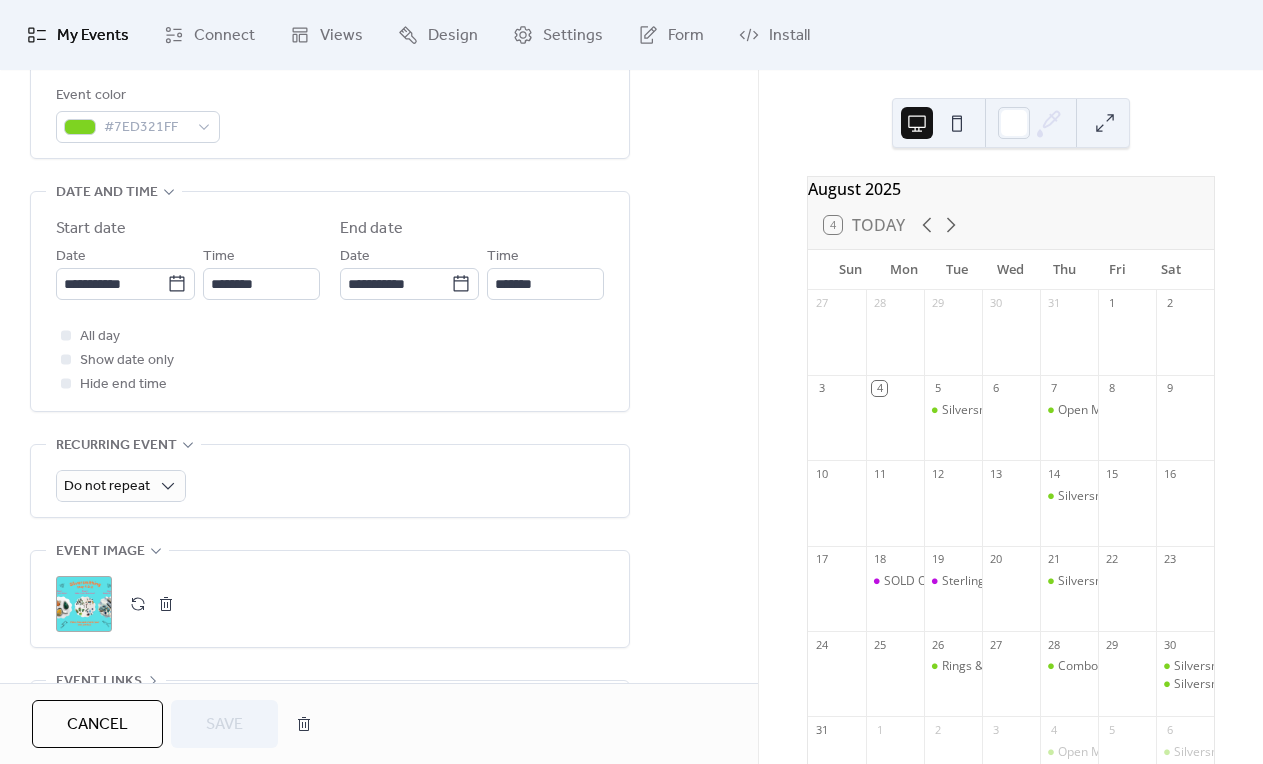 scroll, scrollTop: 602, scrollLeft: 0, axis: vertical 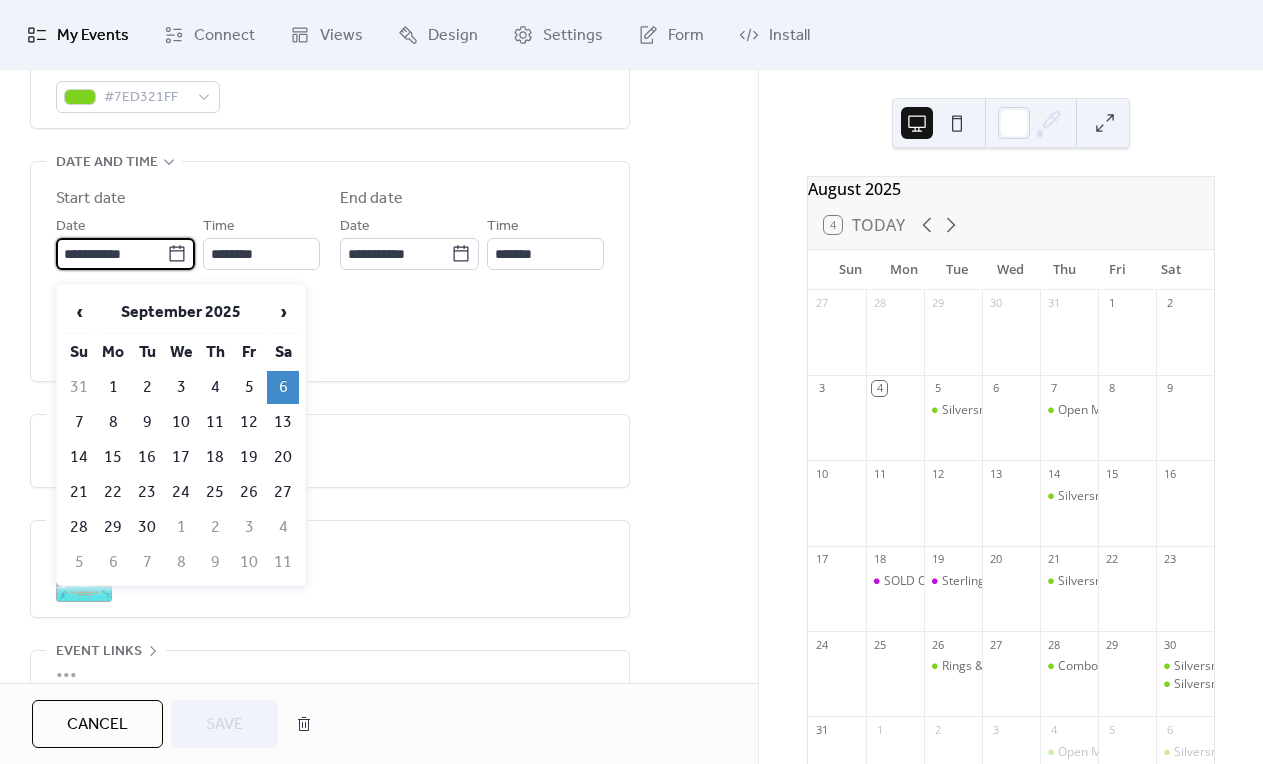click on "**********" at bounding box center [111, 254] 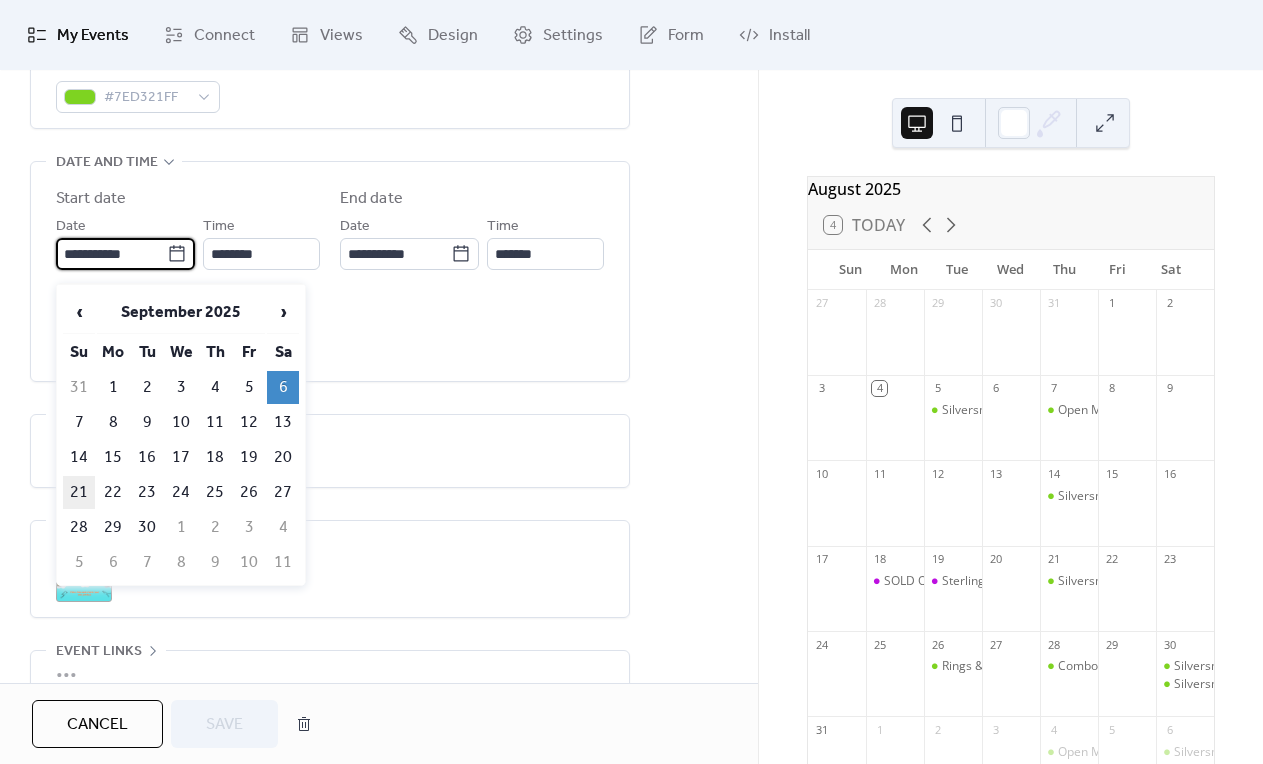 click on "21" at bounding box center (79, 492) 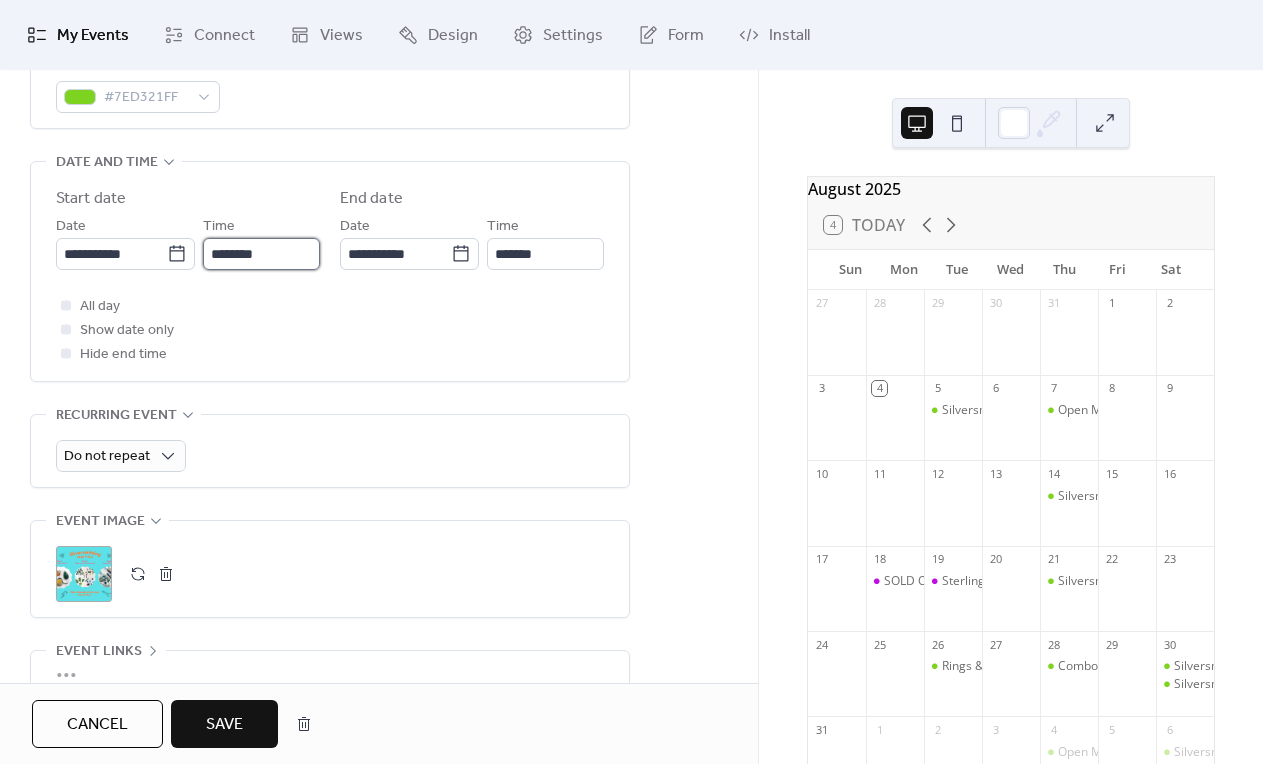 click on "********" at bounding box center (261, 254) 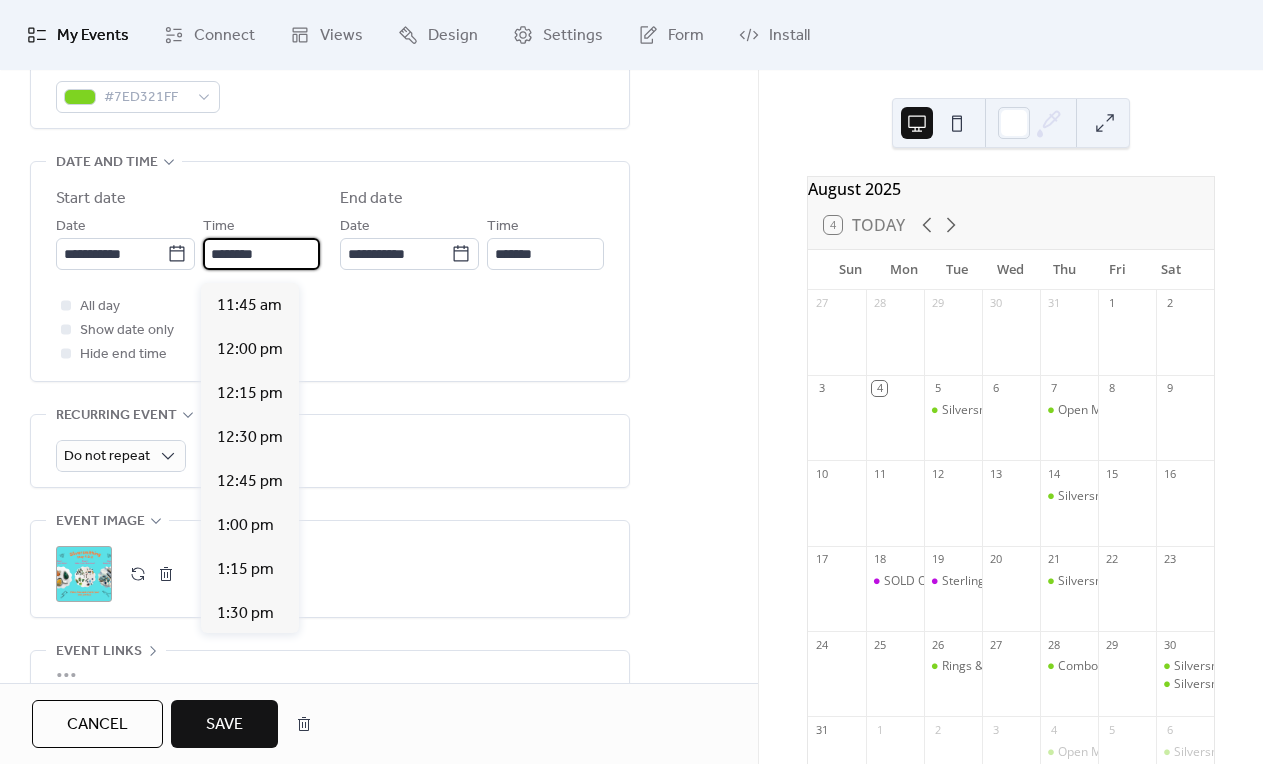 scroll, scrollTop: 2092, scrollLeft: 0, axis: vertical 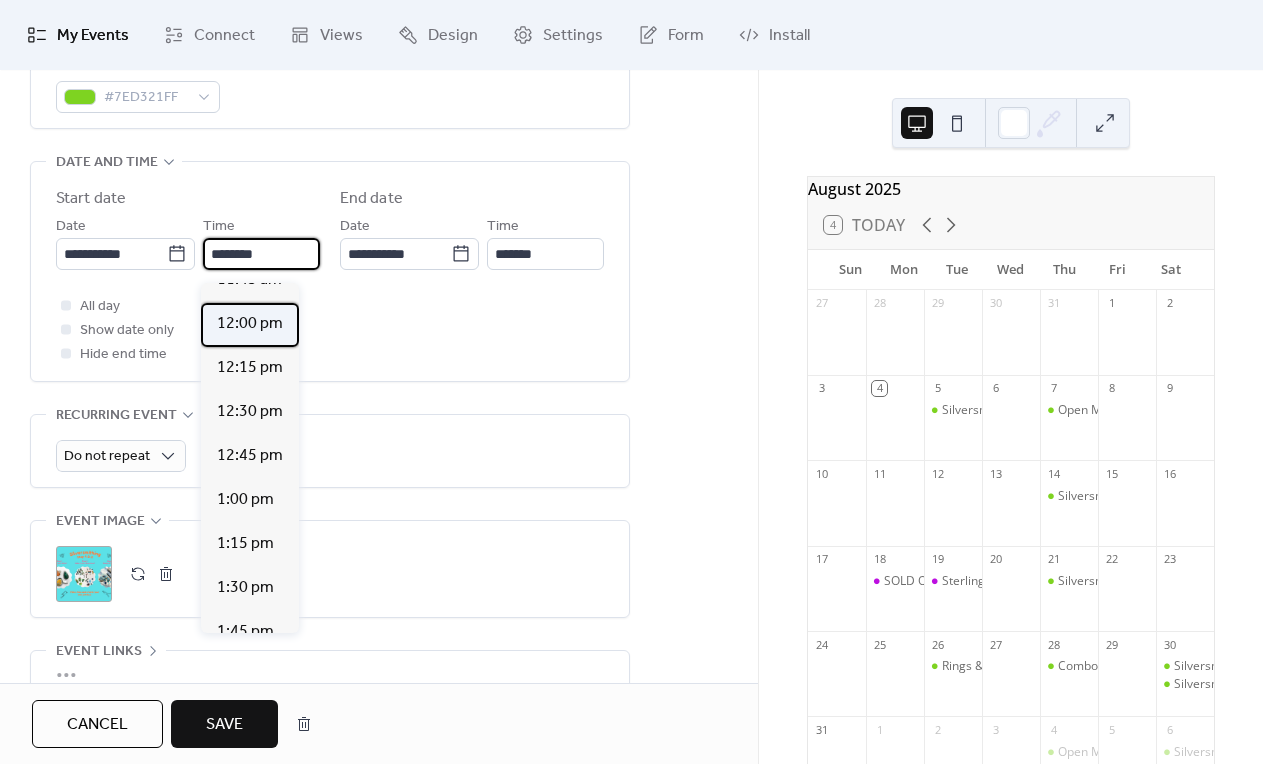 click on "12:00 pm" at bounding box center (250, 324) 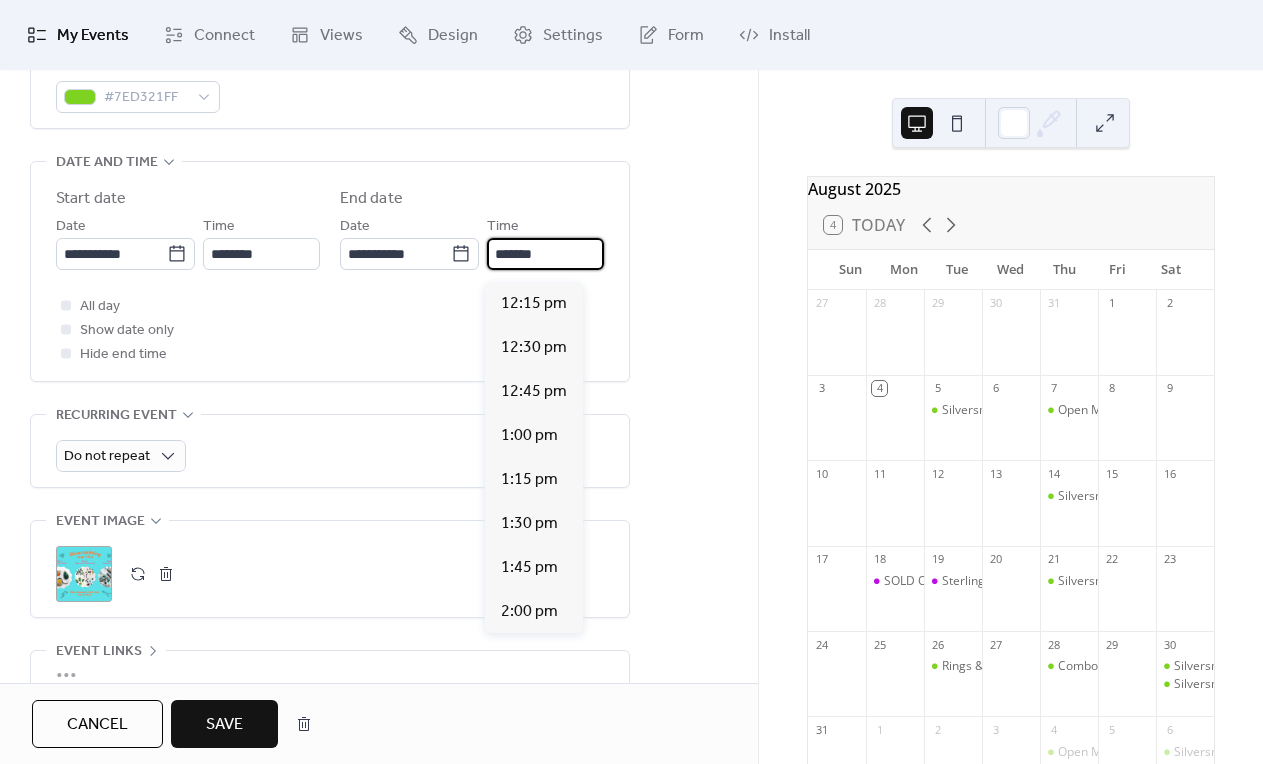 click on "*******" at bounding box center (545, 254) 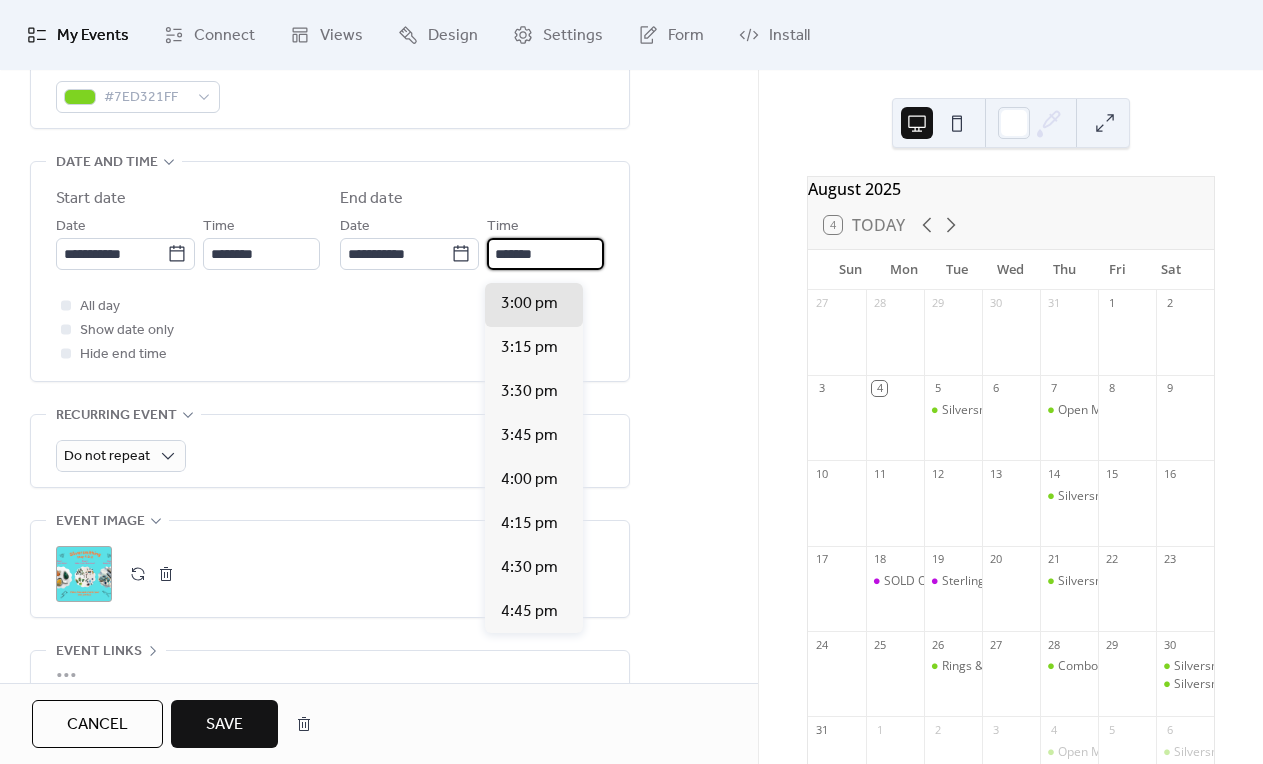 click on "All day Show date only Hide end time" at bounding box center (330, 330) 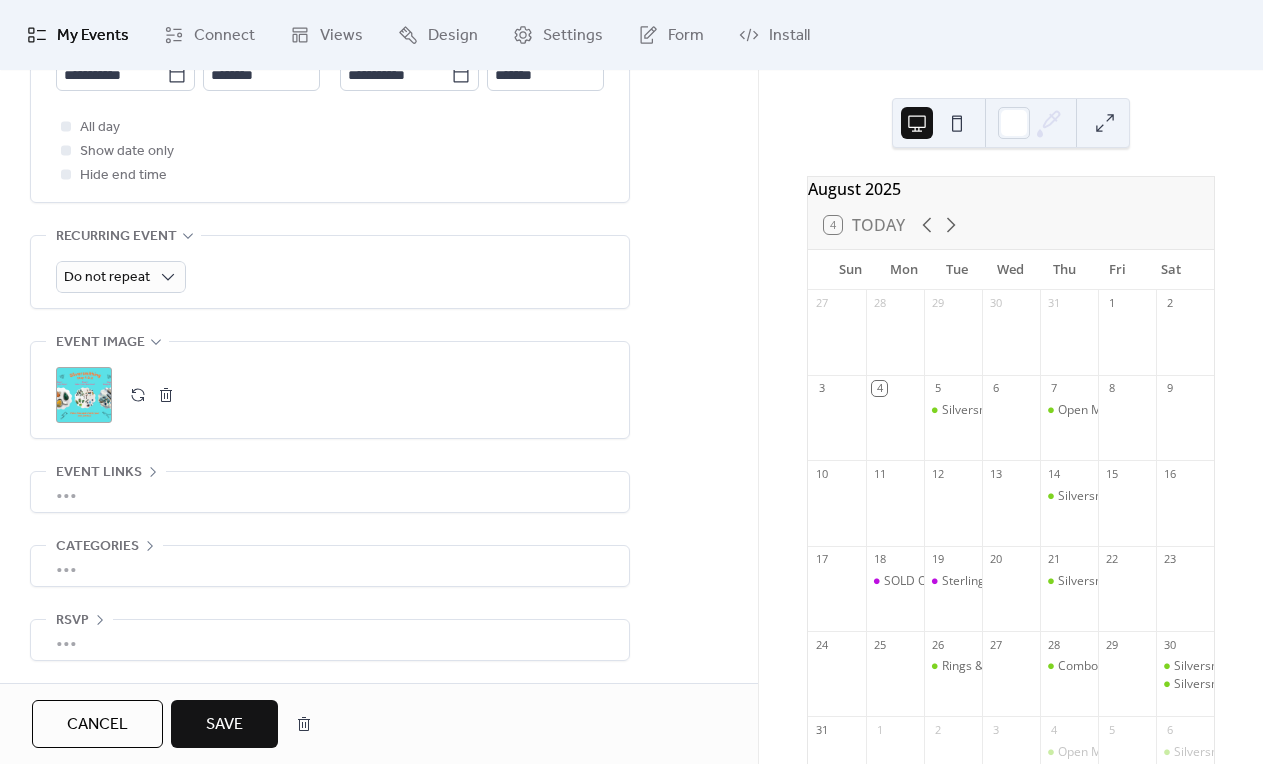 scroll, scrollTop: 790, scrollLeft: 0, axis: vertical 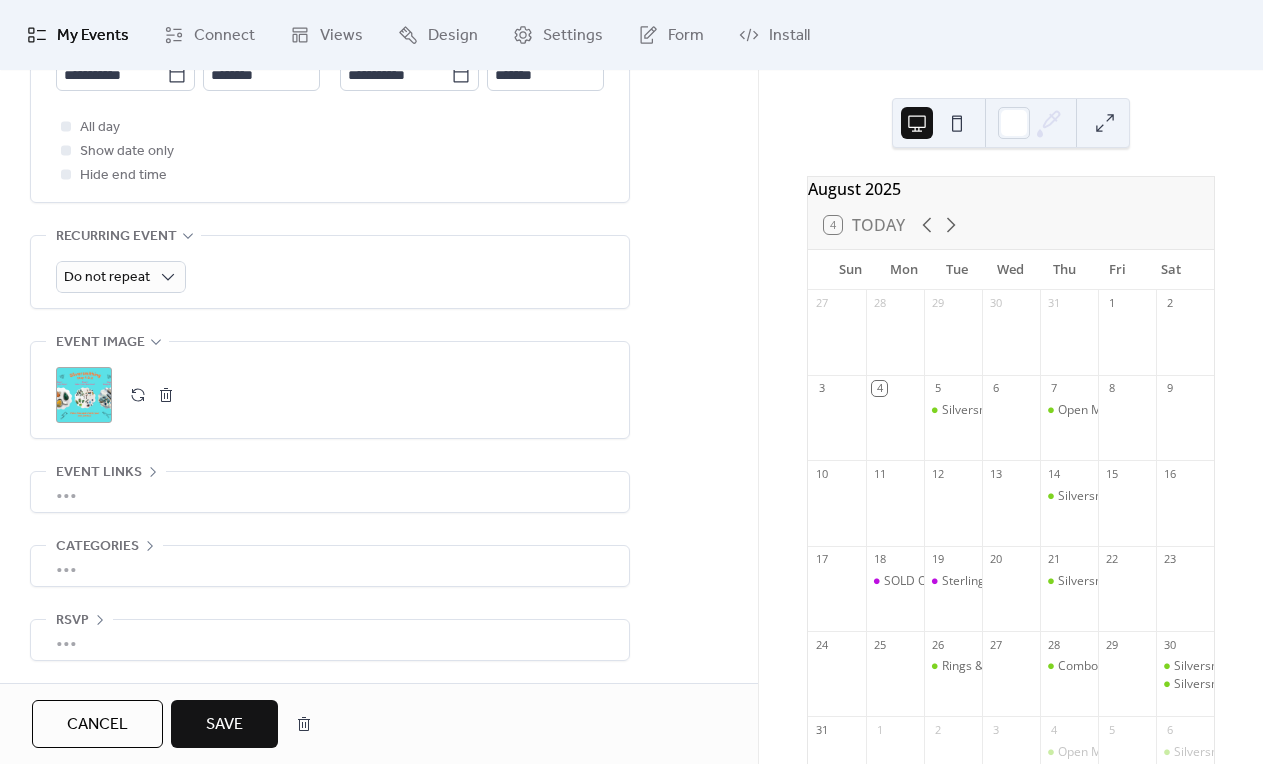 click on "Save" at bounding box center [224, 725] 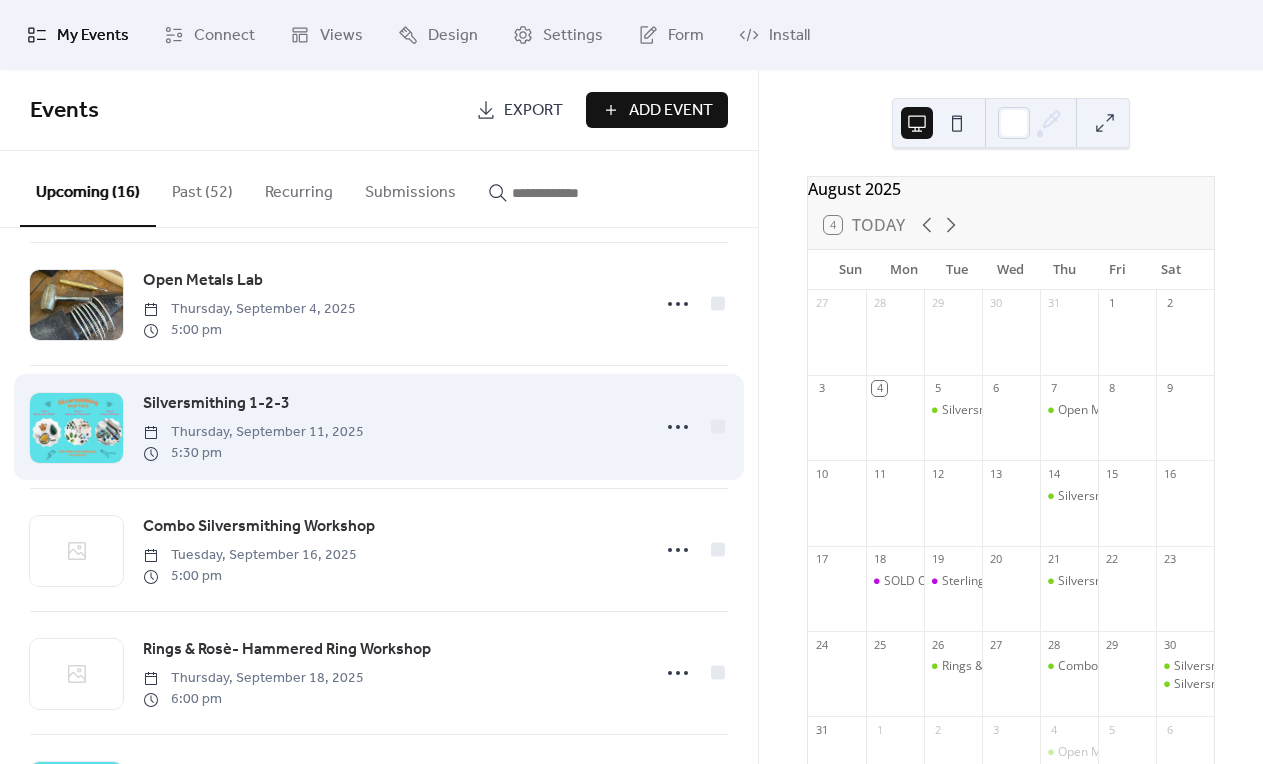 scroll, scrollTop: 1252, scrollLeft: 0, axis: vertical 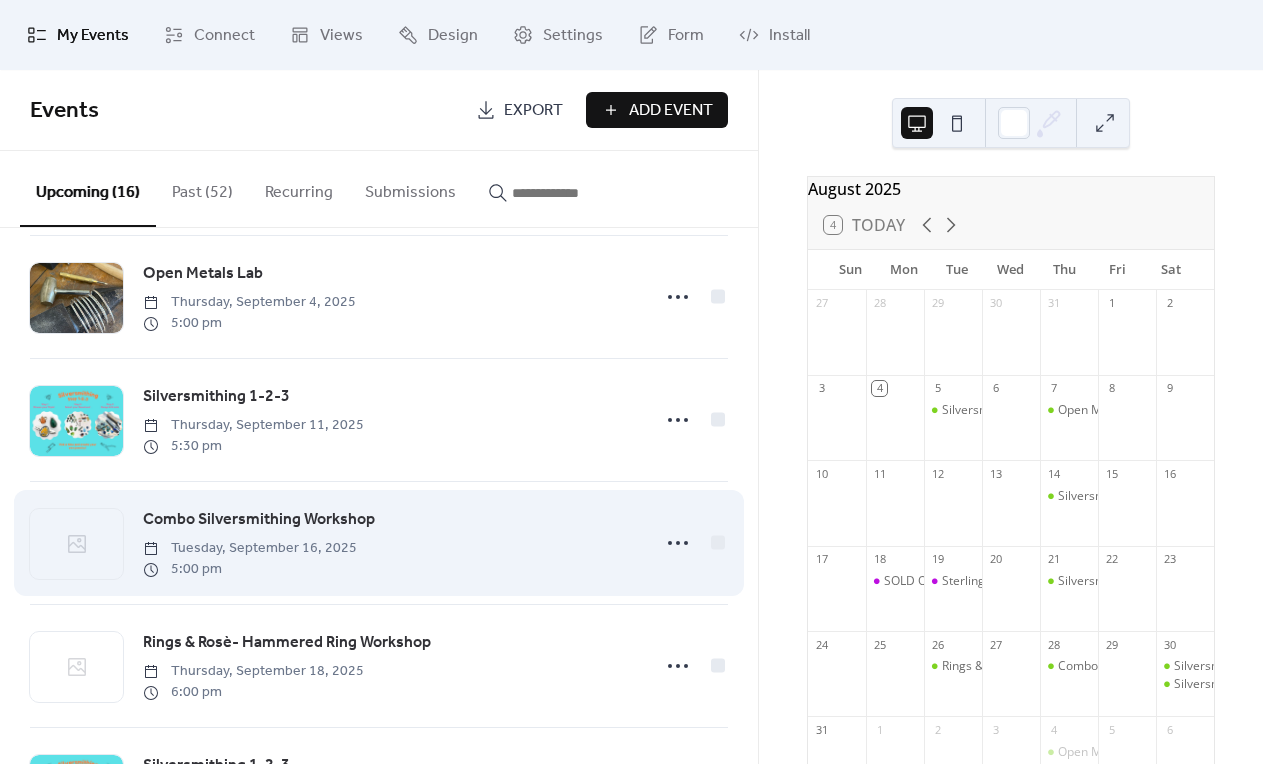click 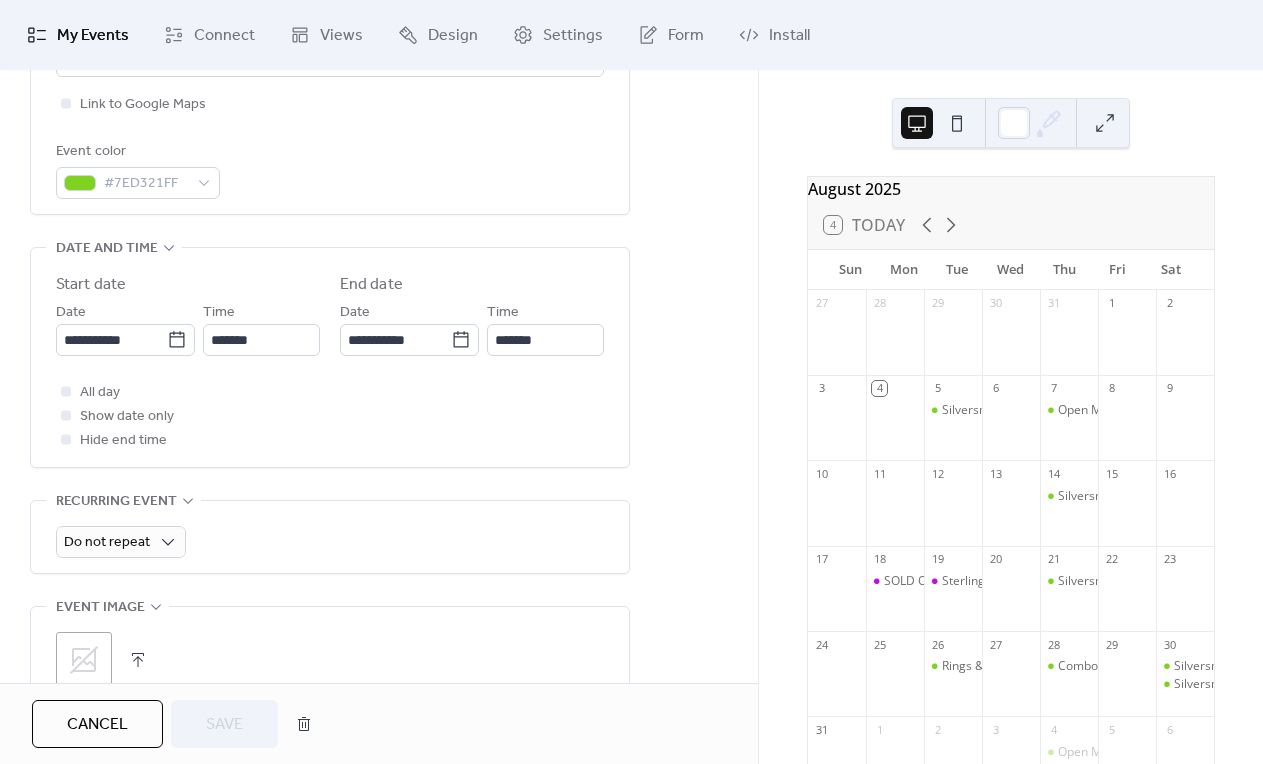scroll, scrollTop: 549, scrollLeft: 0, axis: vertical 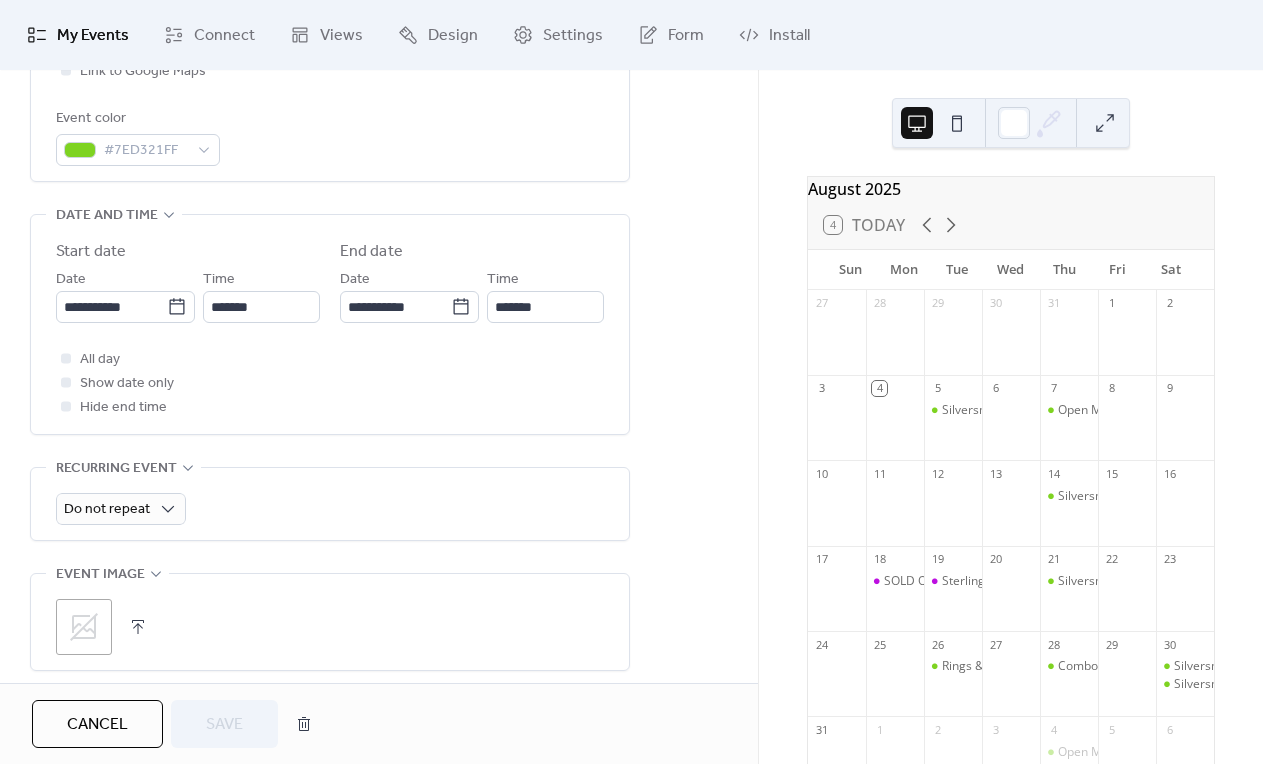 click 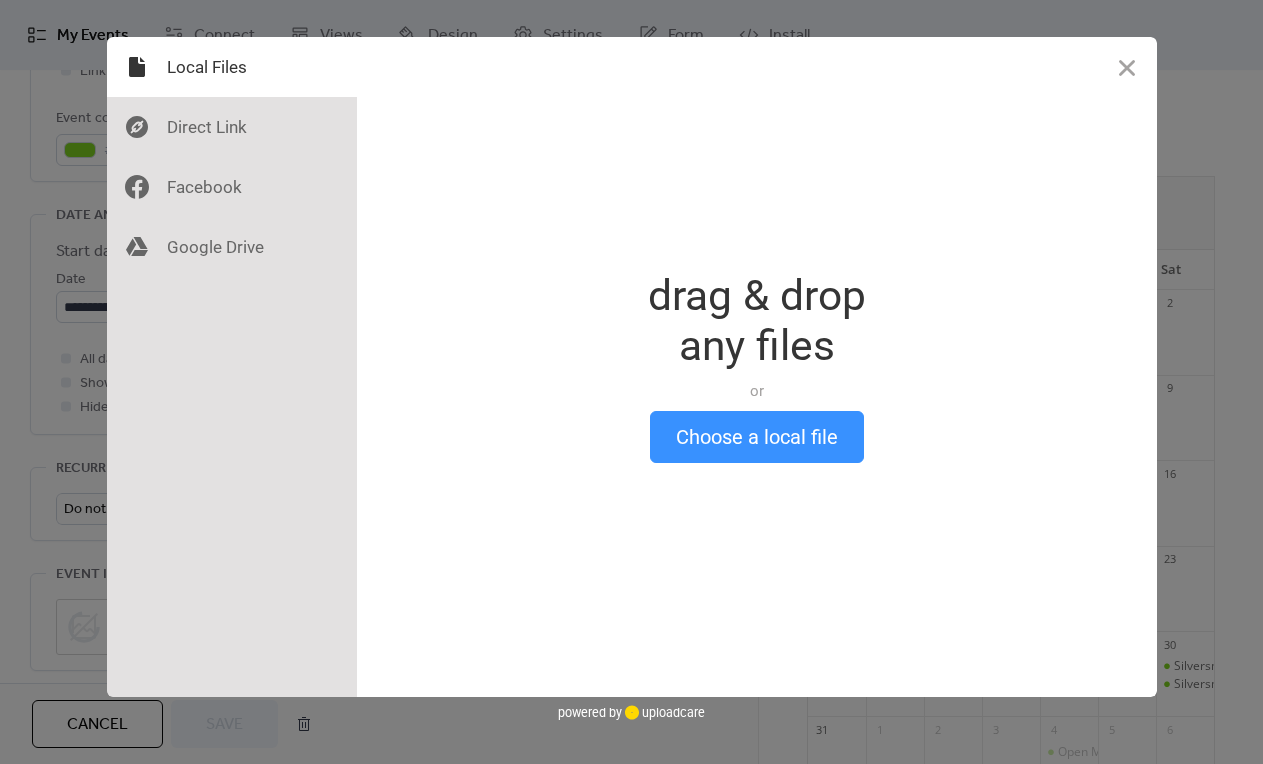 click on "Choose a local file" at bounding box center [757, 437] 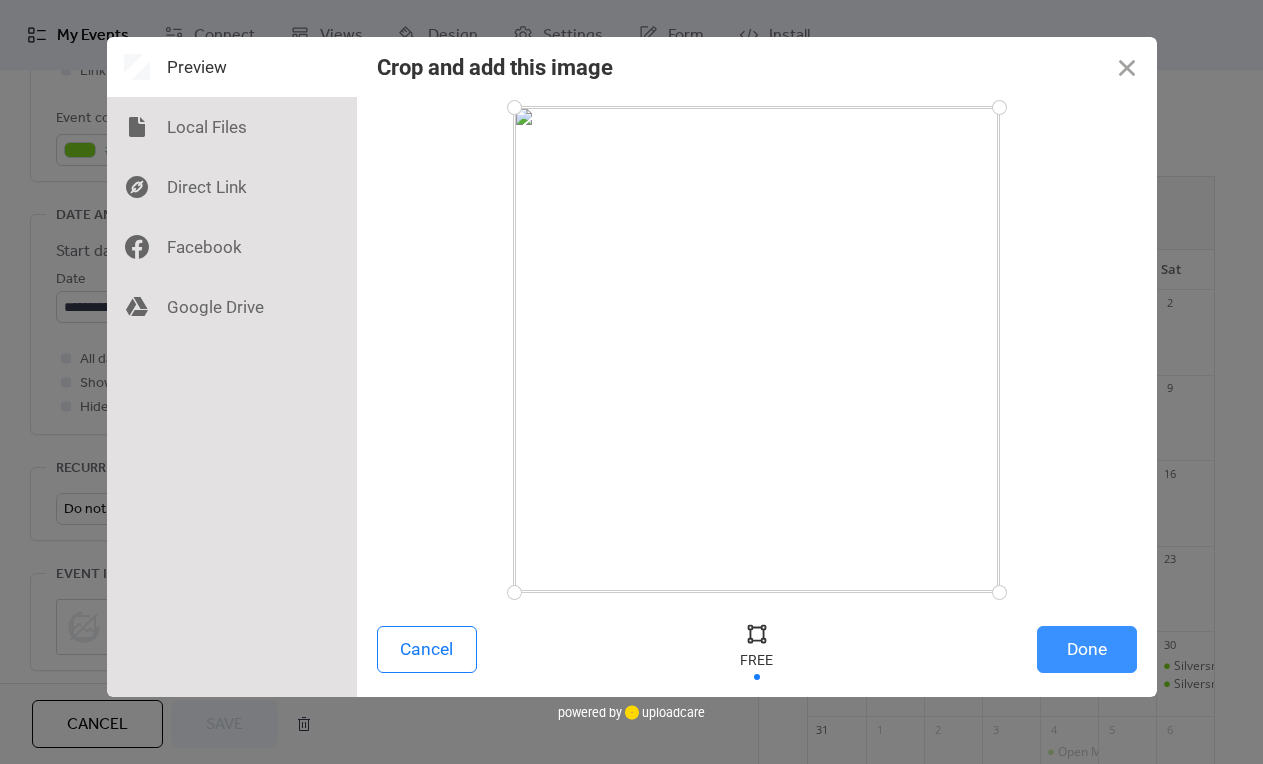 click on "Done" at bounding box center [1087, 649] 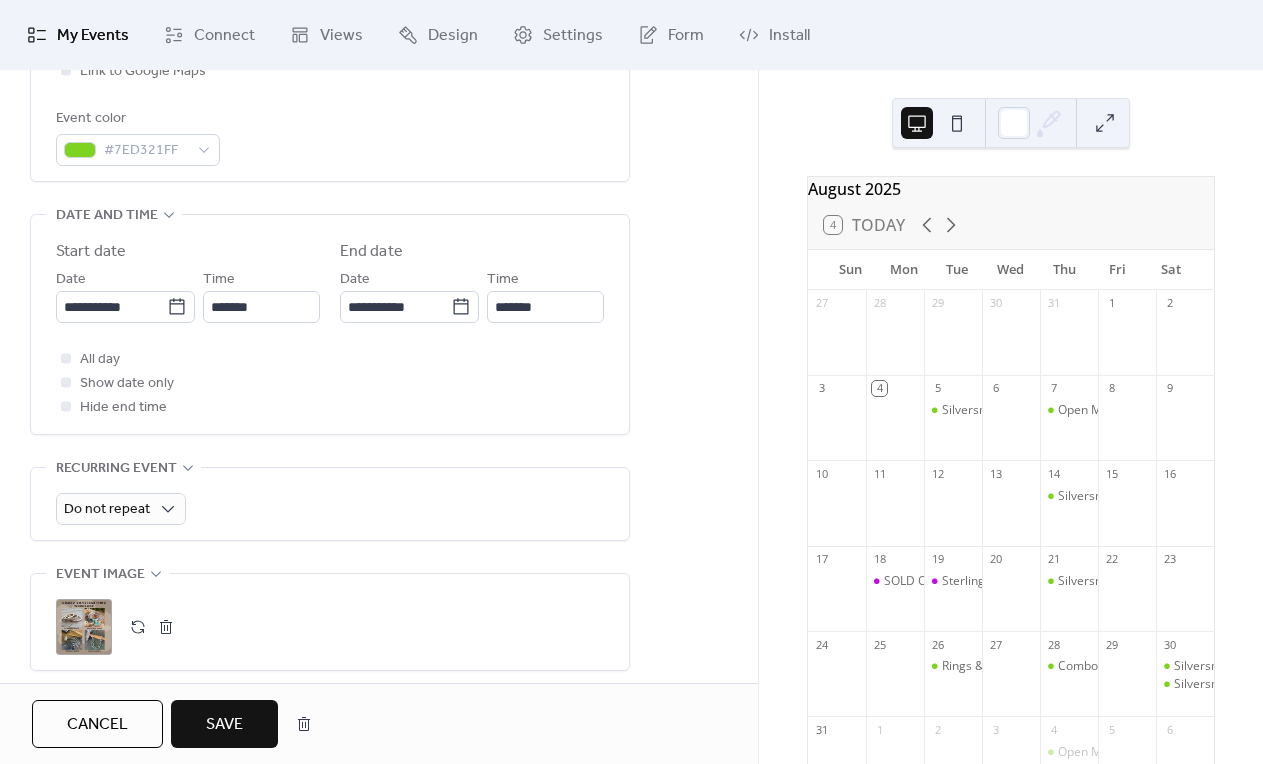 click on "Save" at bounding box center (224, 725) 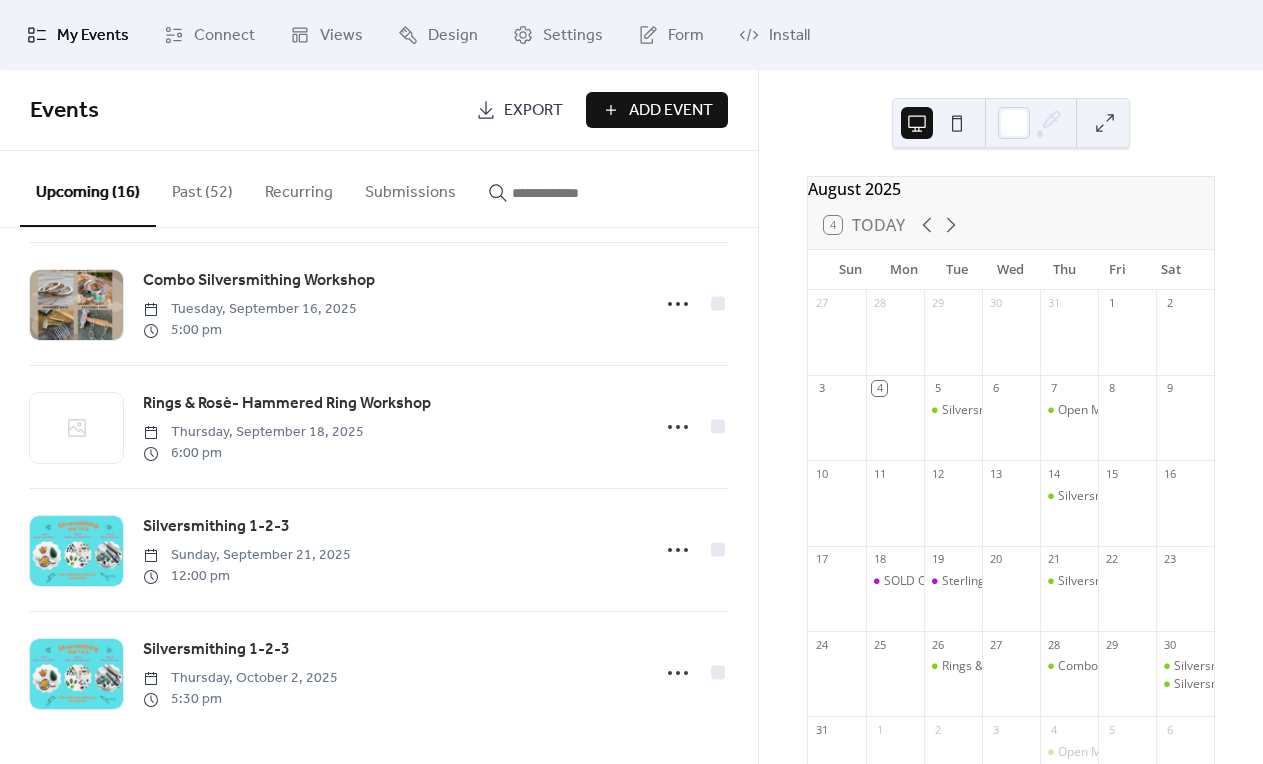 scroll, scrollTop: 1492, scrollLeft: 0, axis: vertical 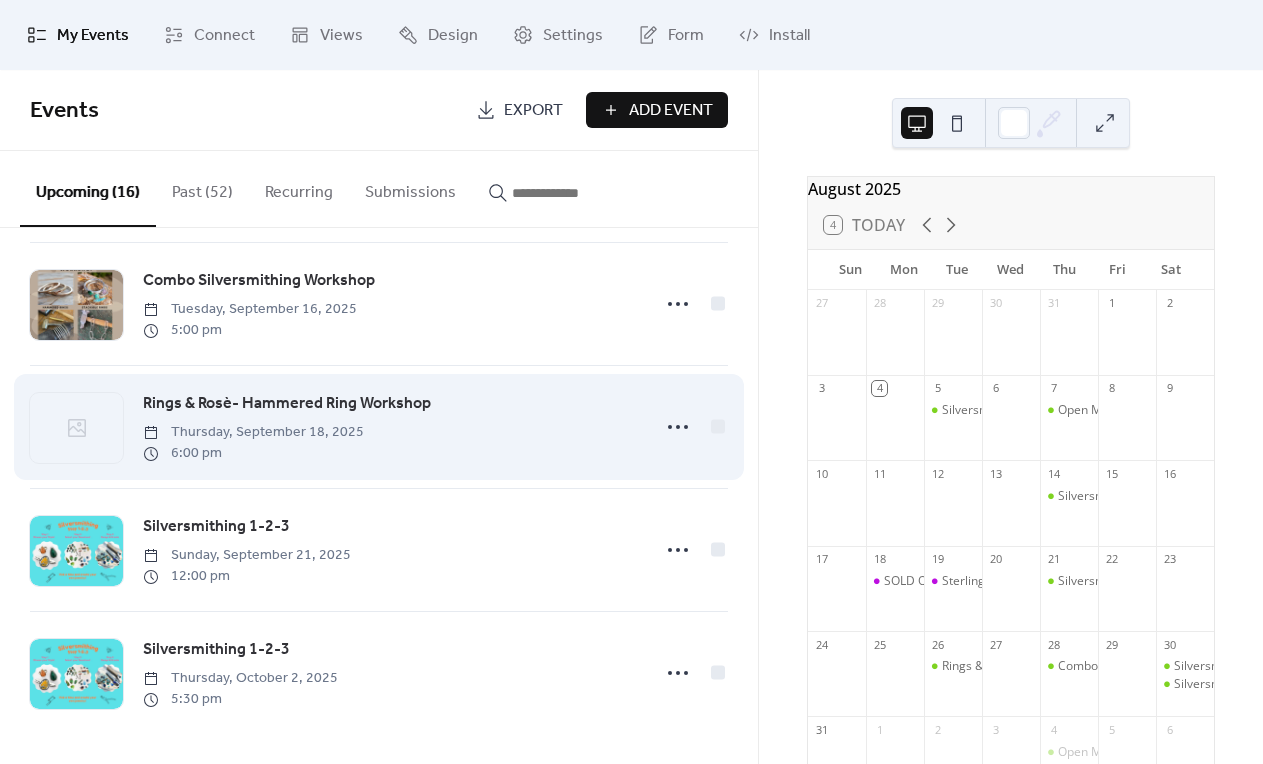 click 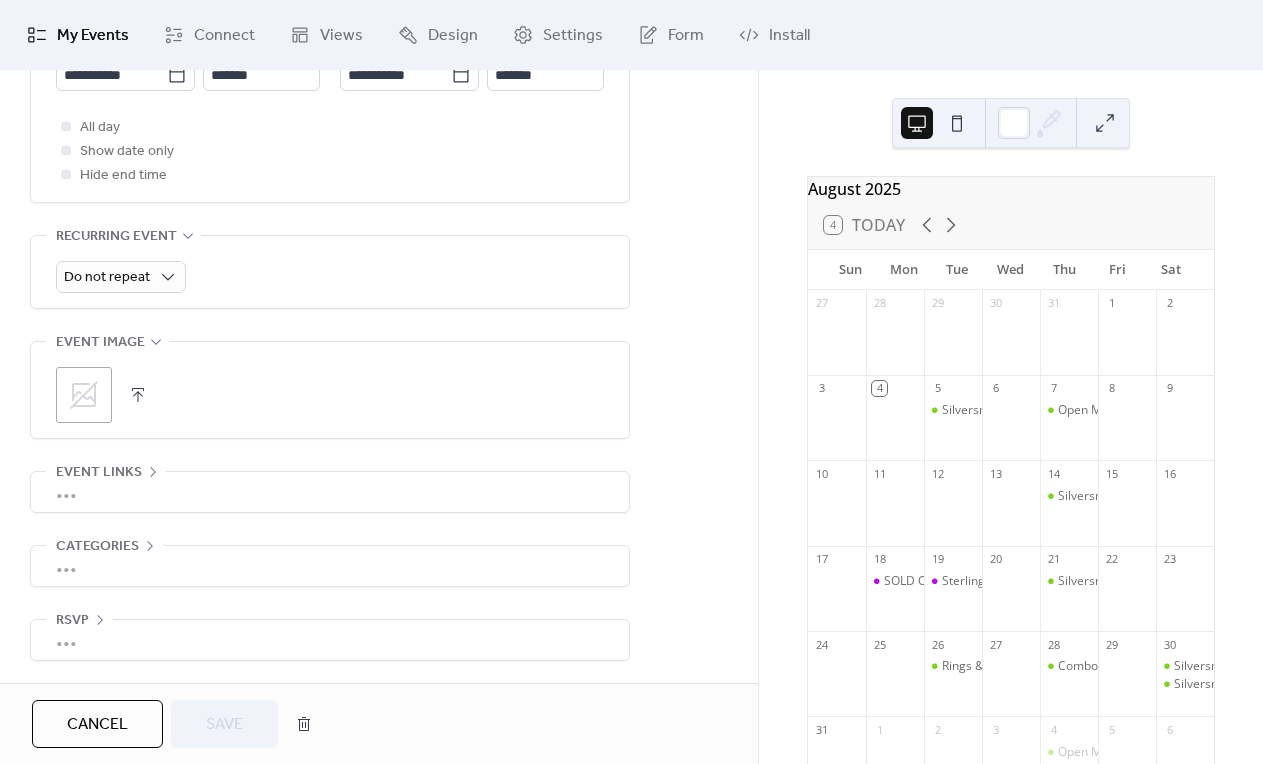 scroll, scrollTop: 790, scrollLeft: 0, axis: vertical 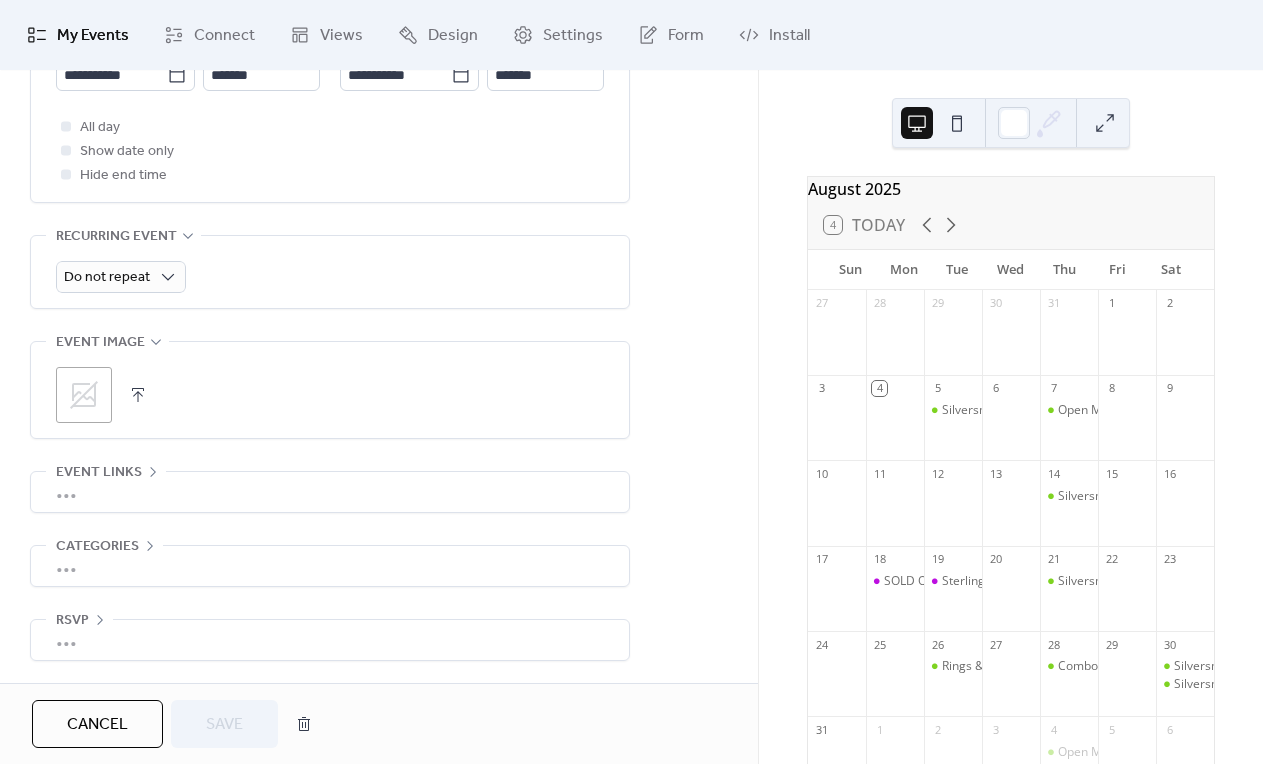 click 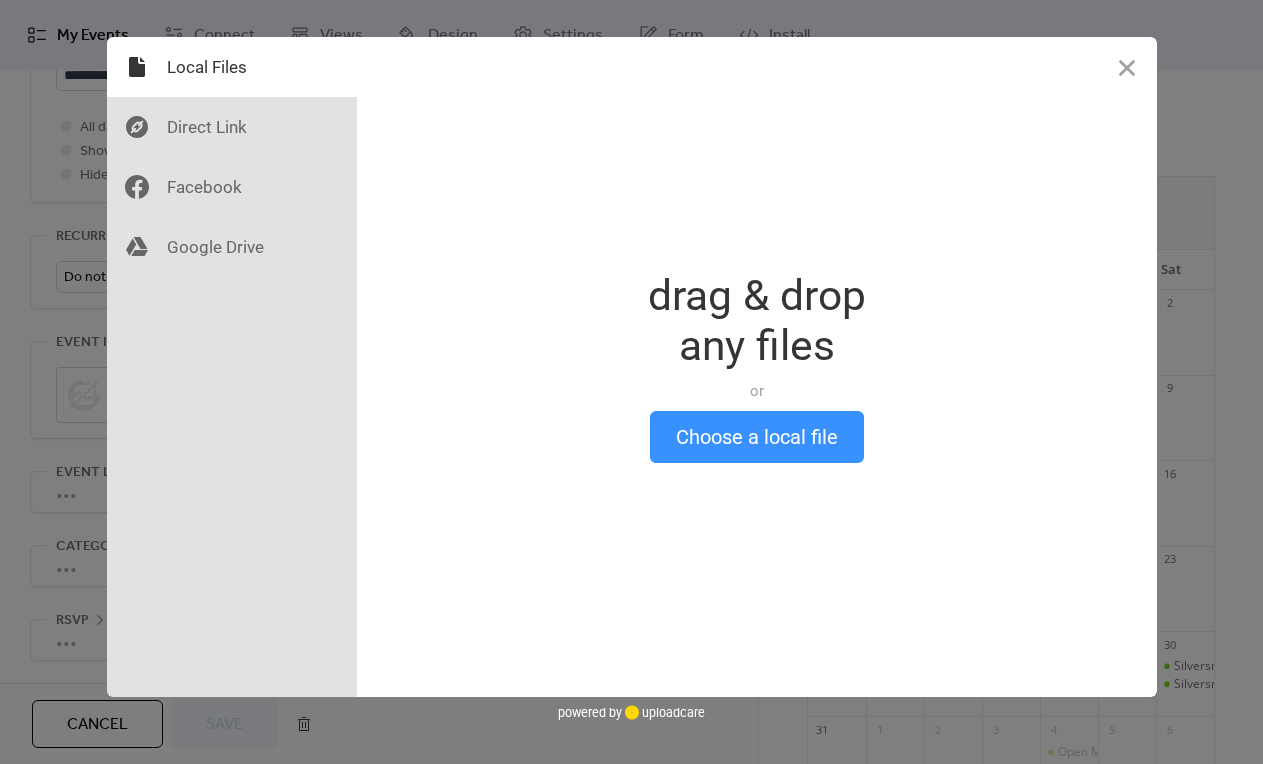 click on "Choose a local file" at bounding box center [757, 437] 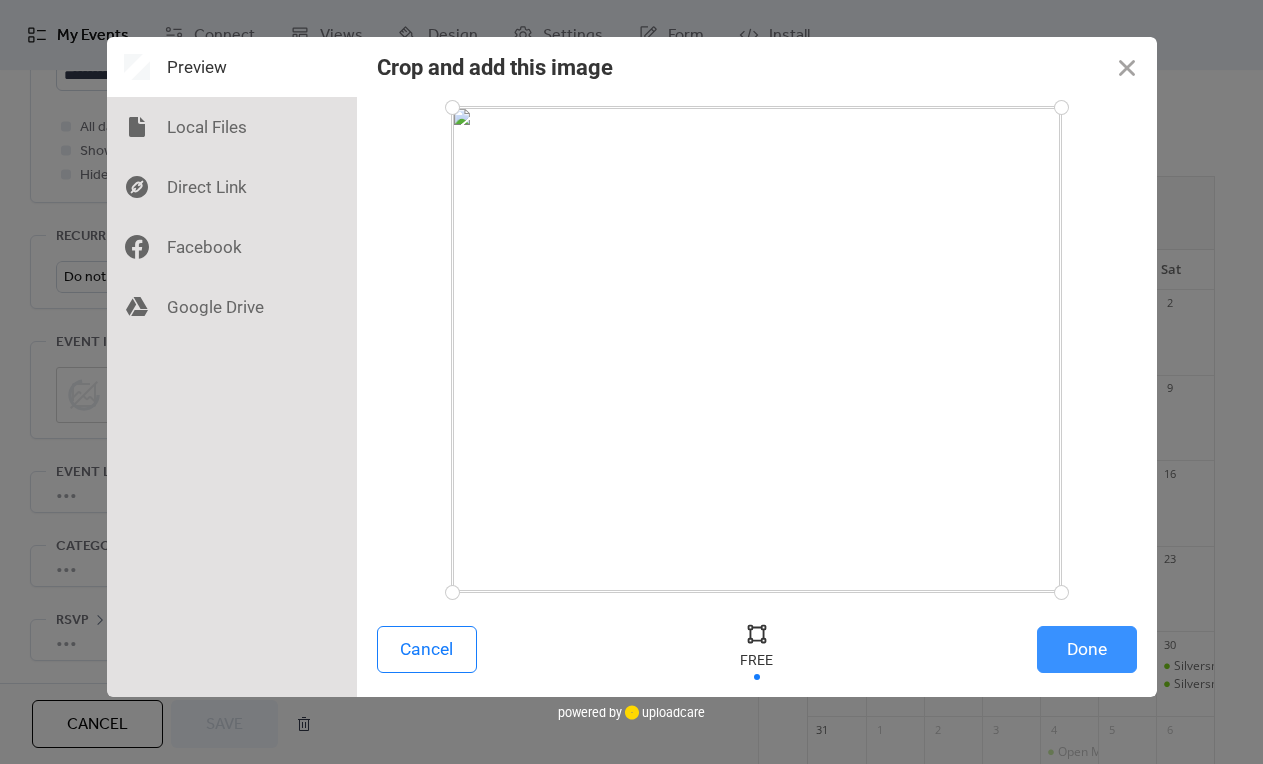 click on "Done" at bounding box center (1087, 649) 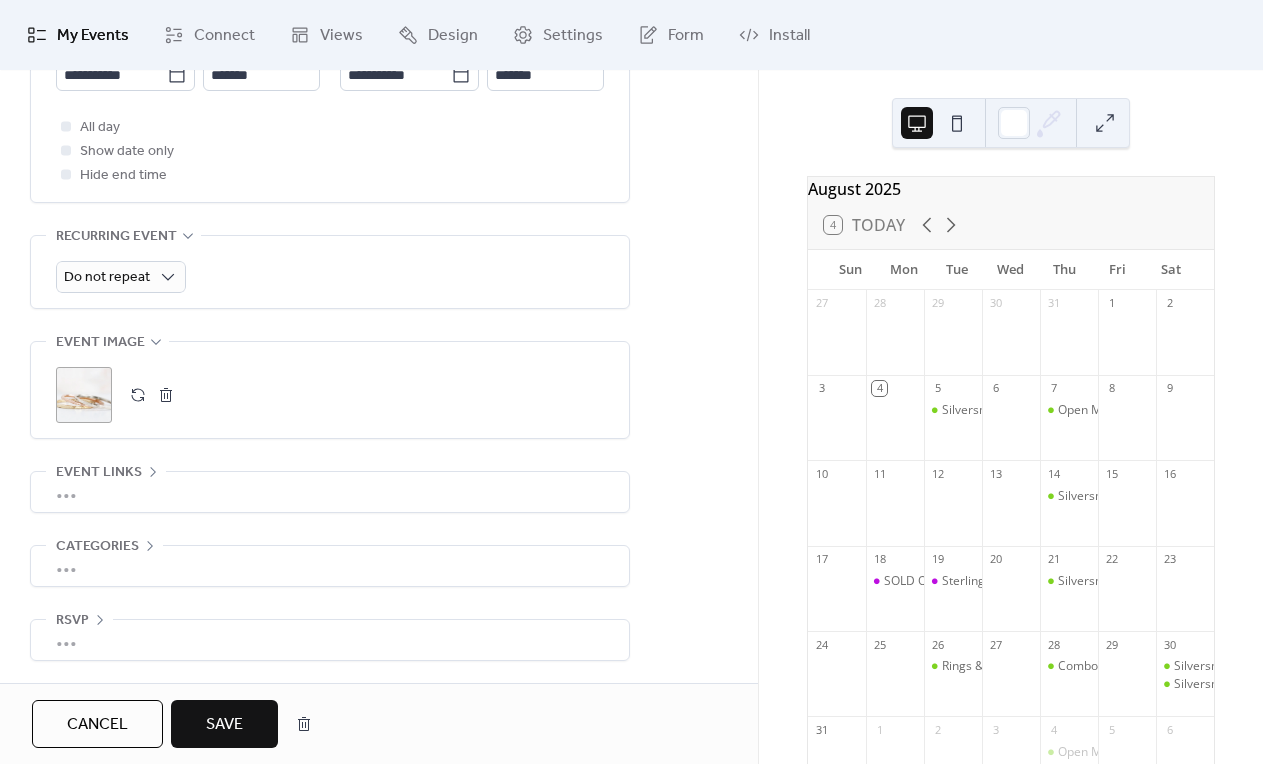 click on "Save" at bounding box center [224, 724] 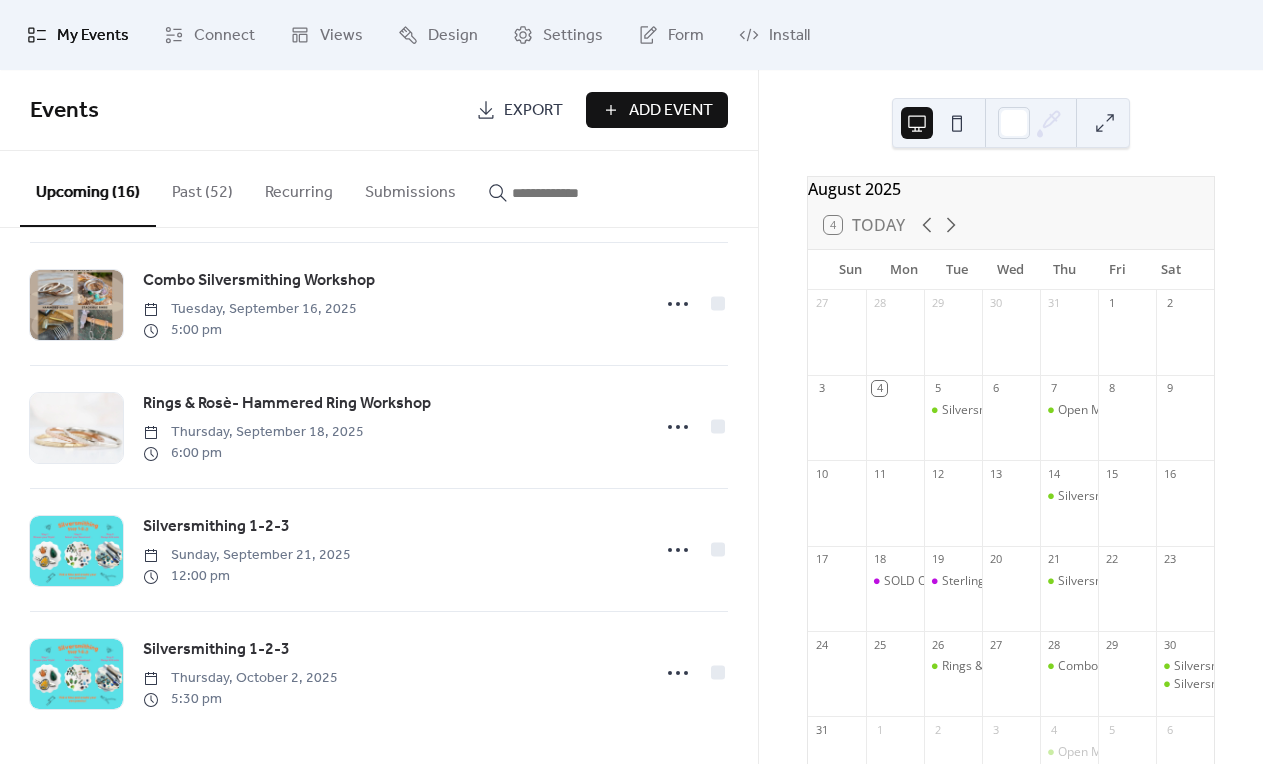 scroll, scrollTop: 1492, scrollLeft: 0, axis: vertical 